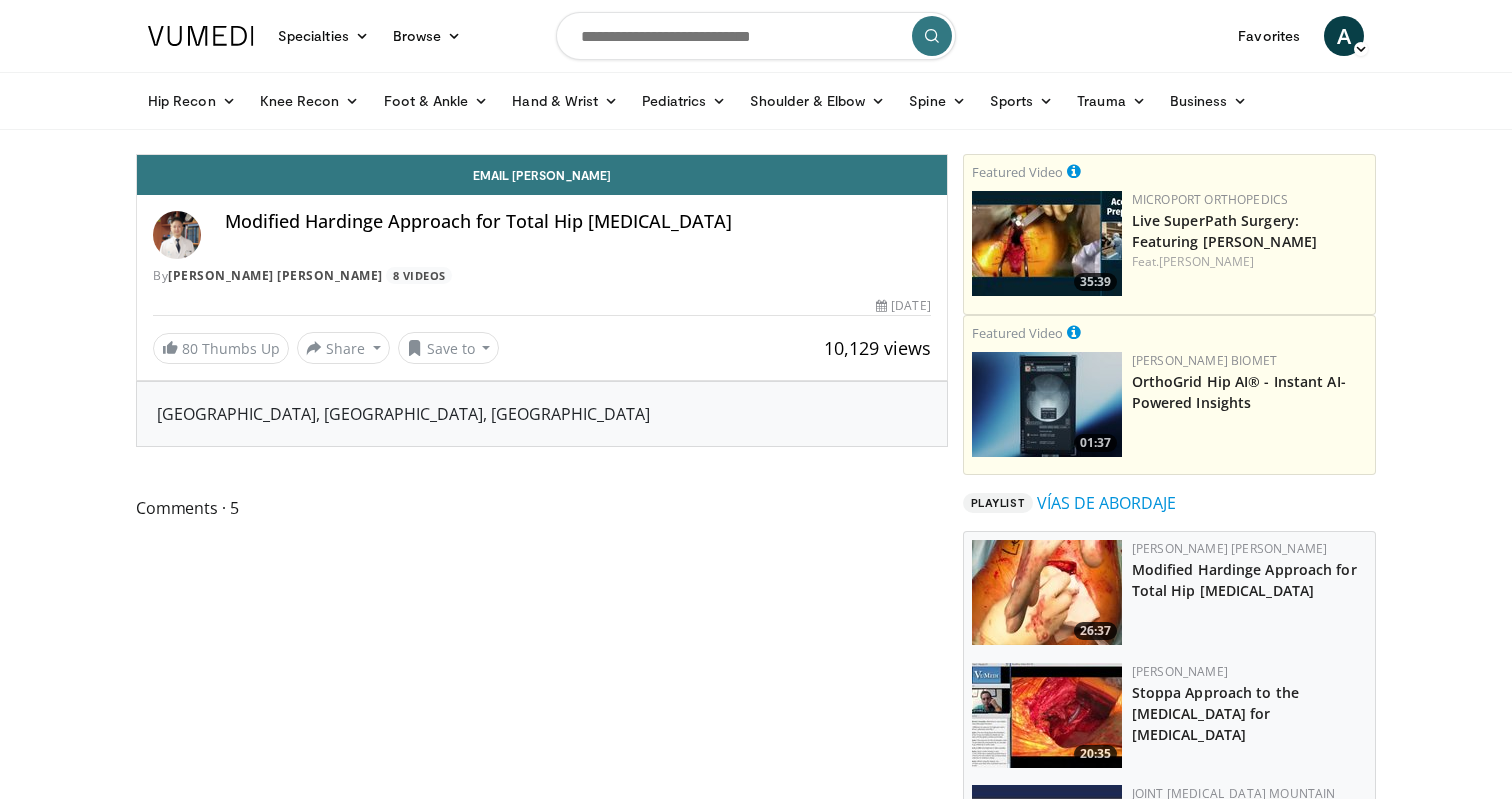 scroll, scrollTop: 0, scrollLeft: 0, axis: both 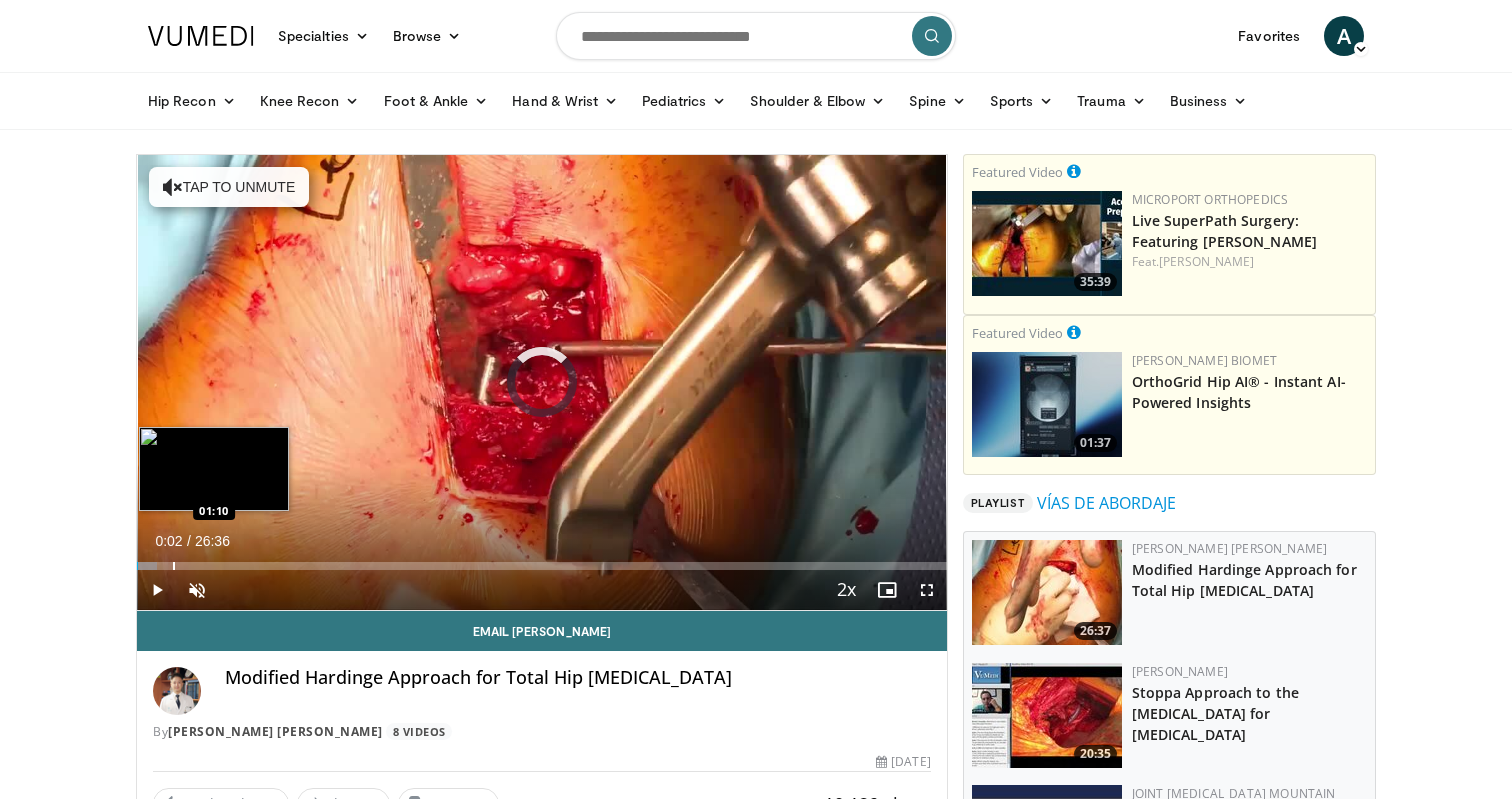 click at bounding box center (174, 566) 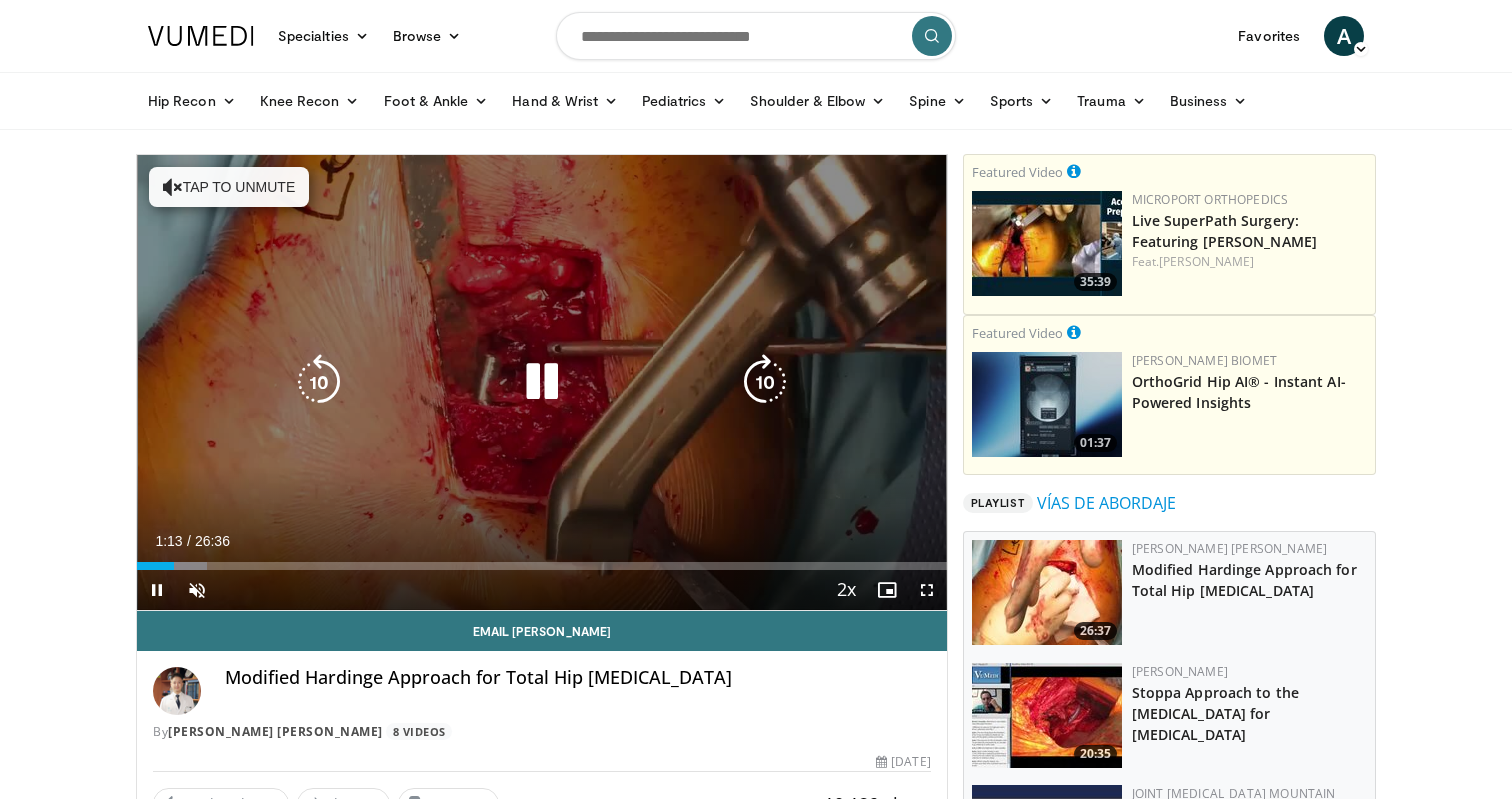 click on "Tap to unmute" at bounding box center (229, 187) 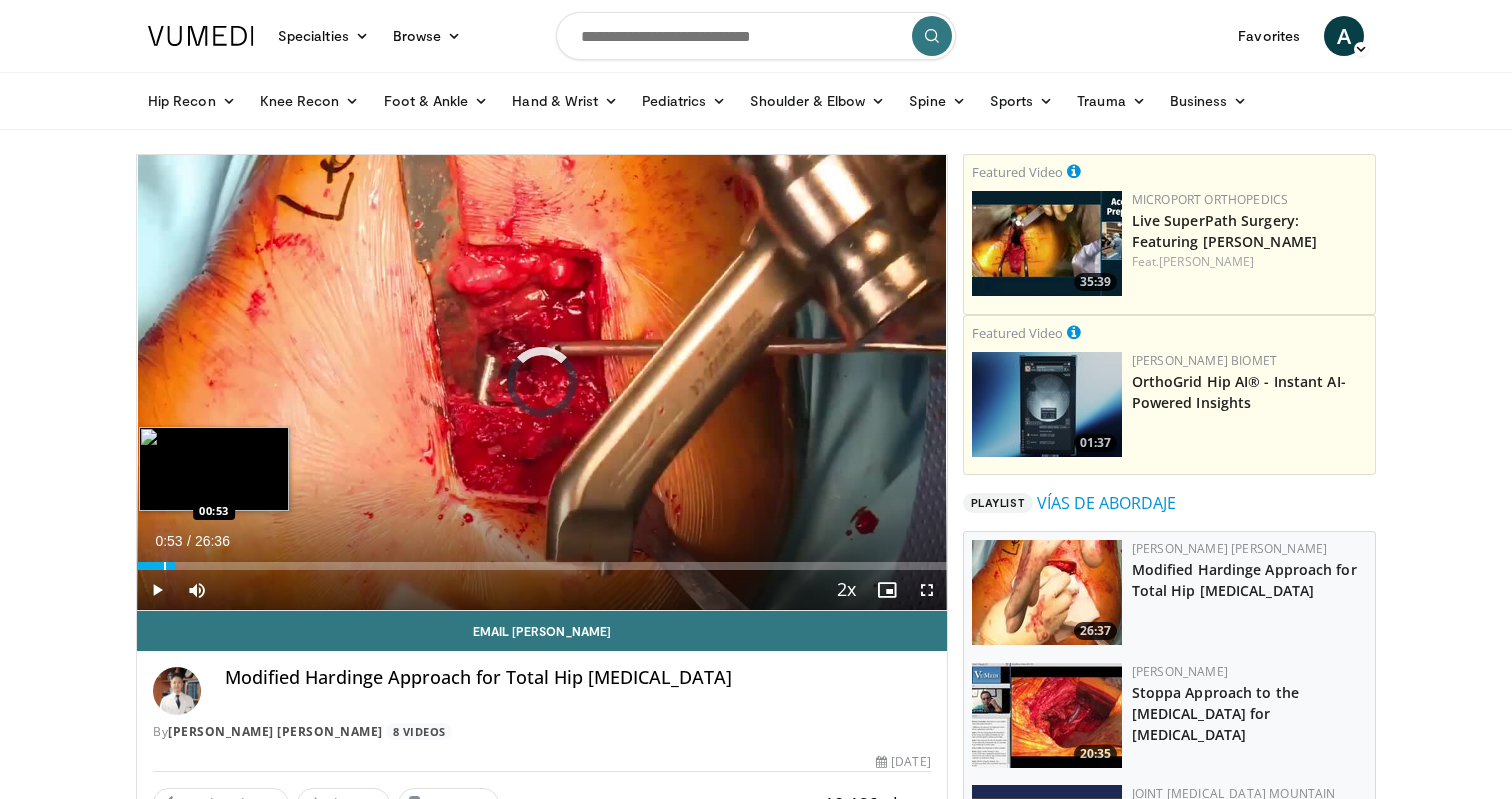click at bounding box center (165, 566) 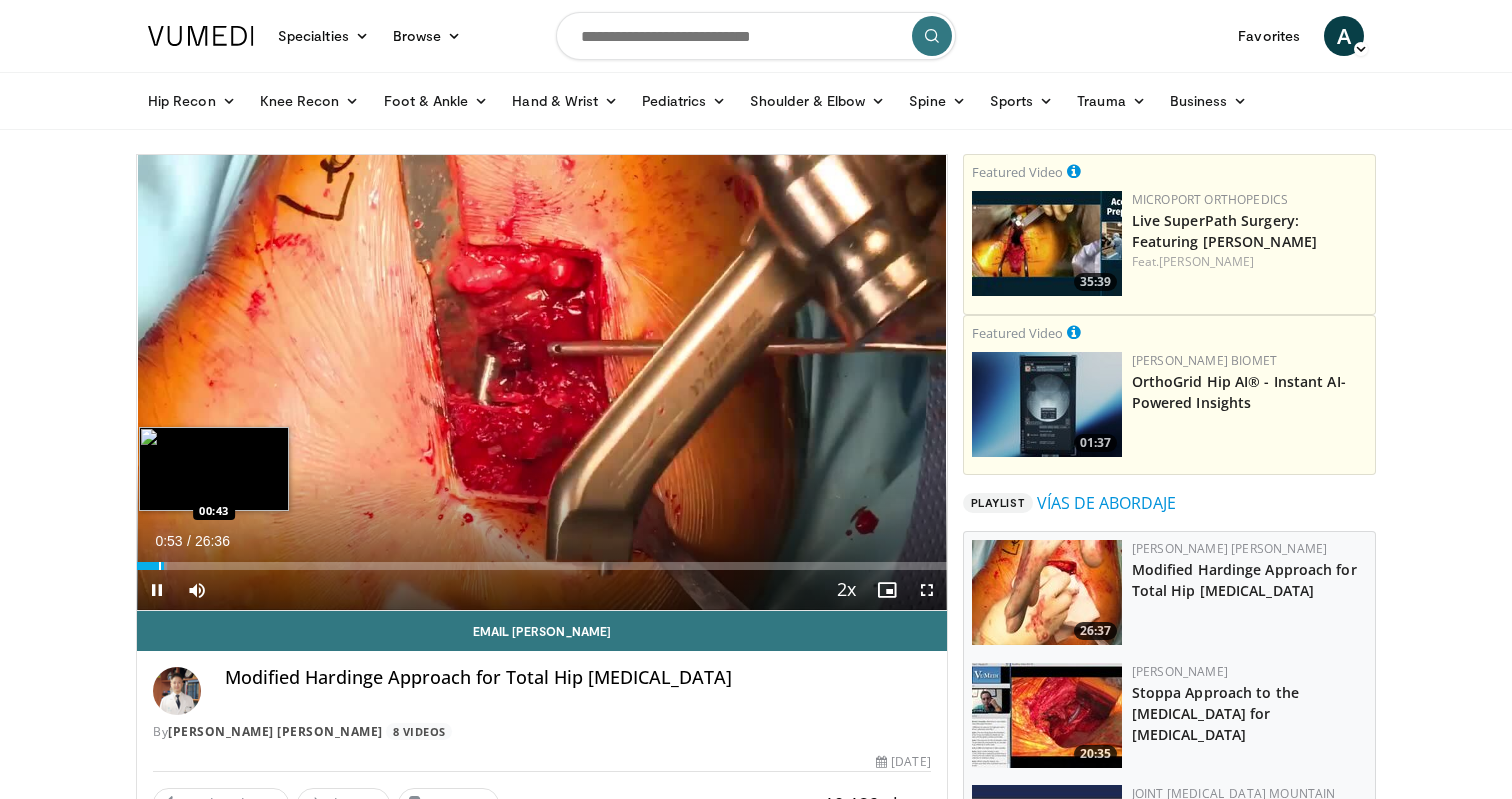 click at bounding box center (160, 566) 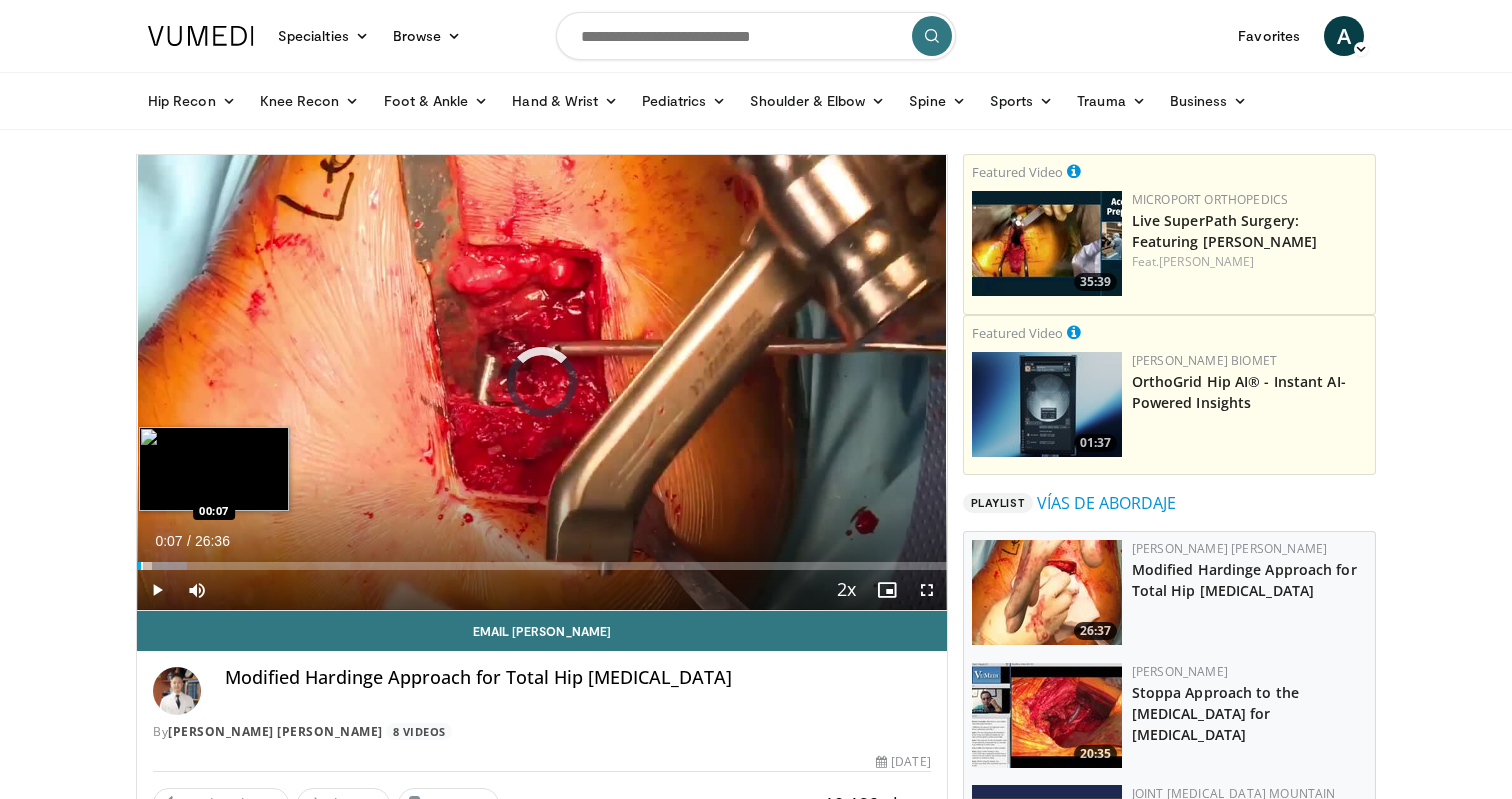 click on "Loaded :  6.21% 00:07 00:07" at bounding box center [542, 566] 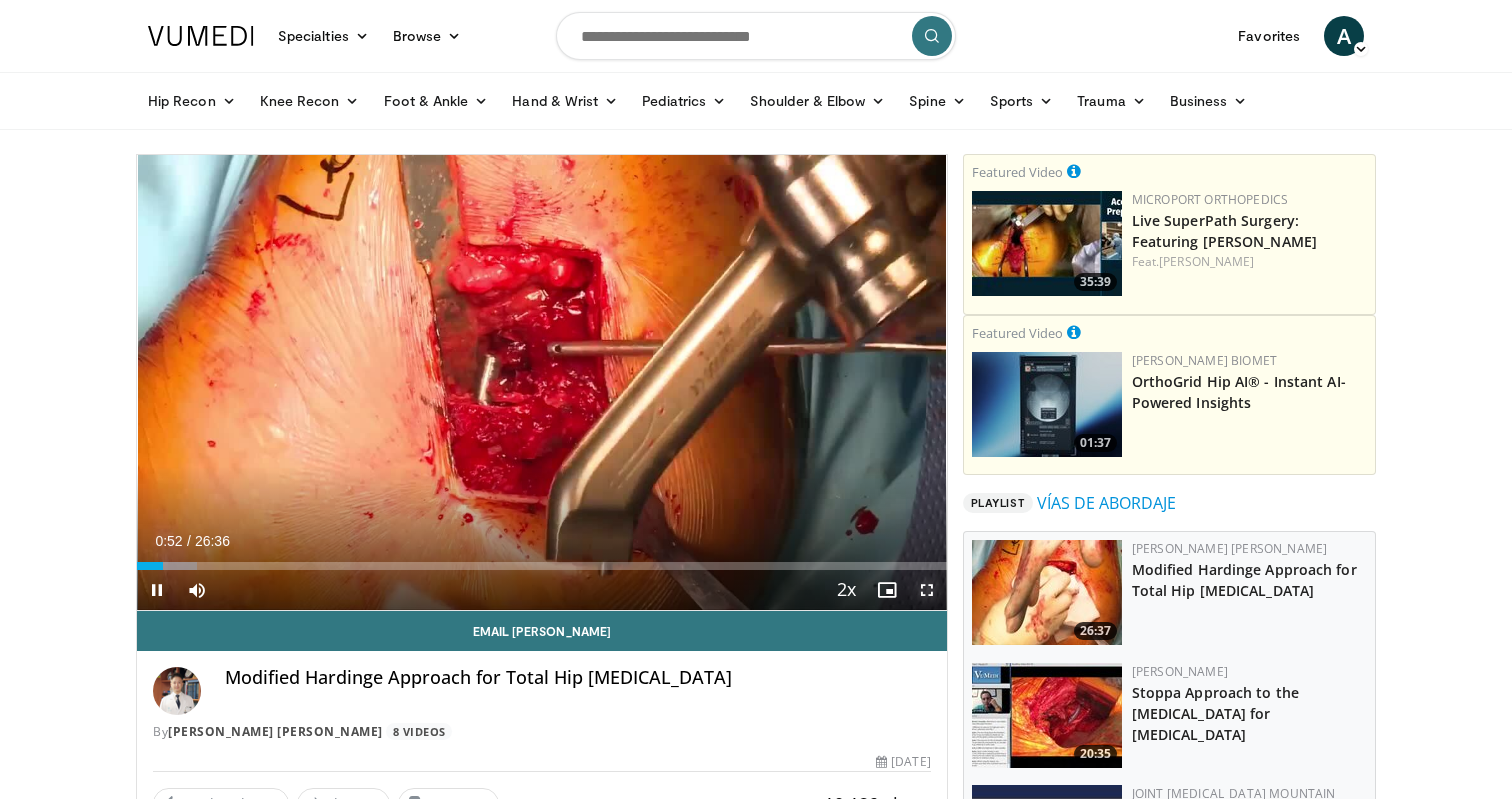 click at bounding box center (927, 590) 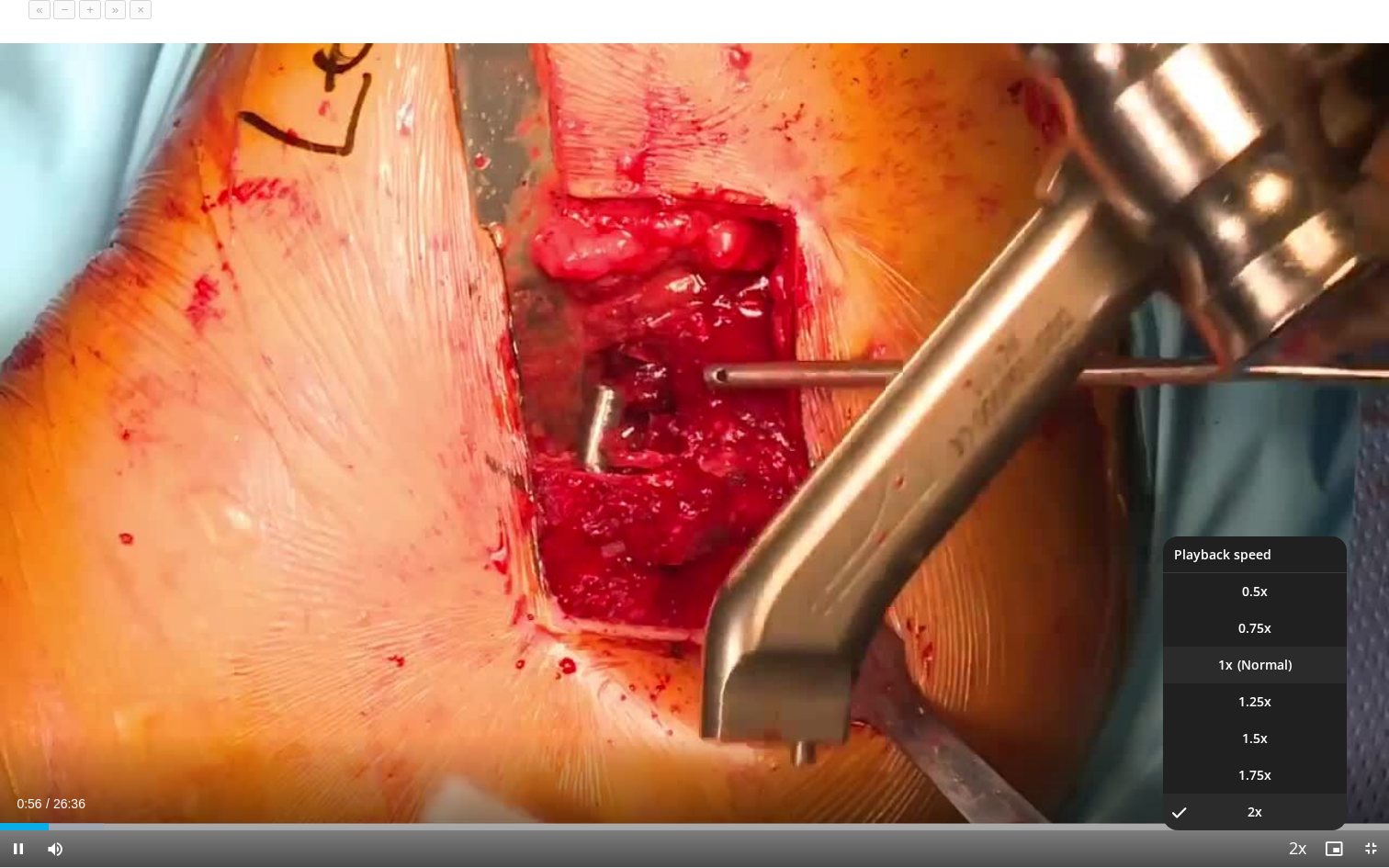 click on "1x" at bounding box center [1255, 665] 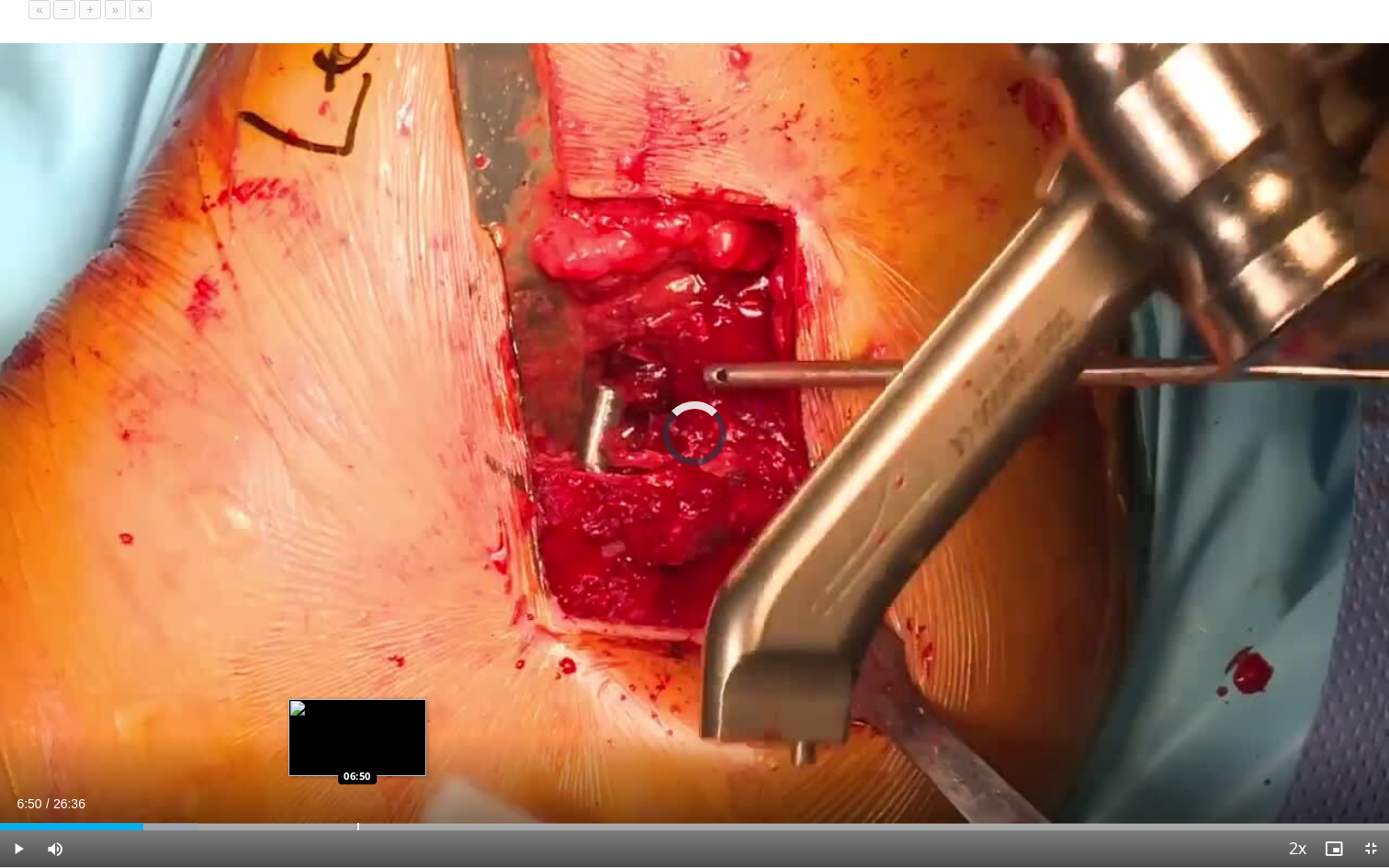 click at bounding box center (358, 827) 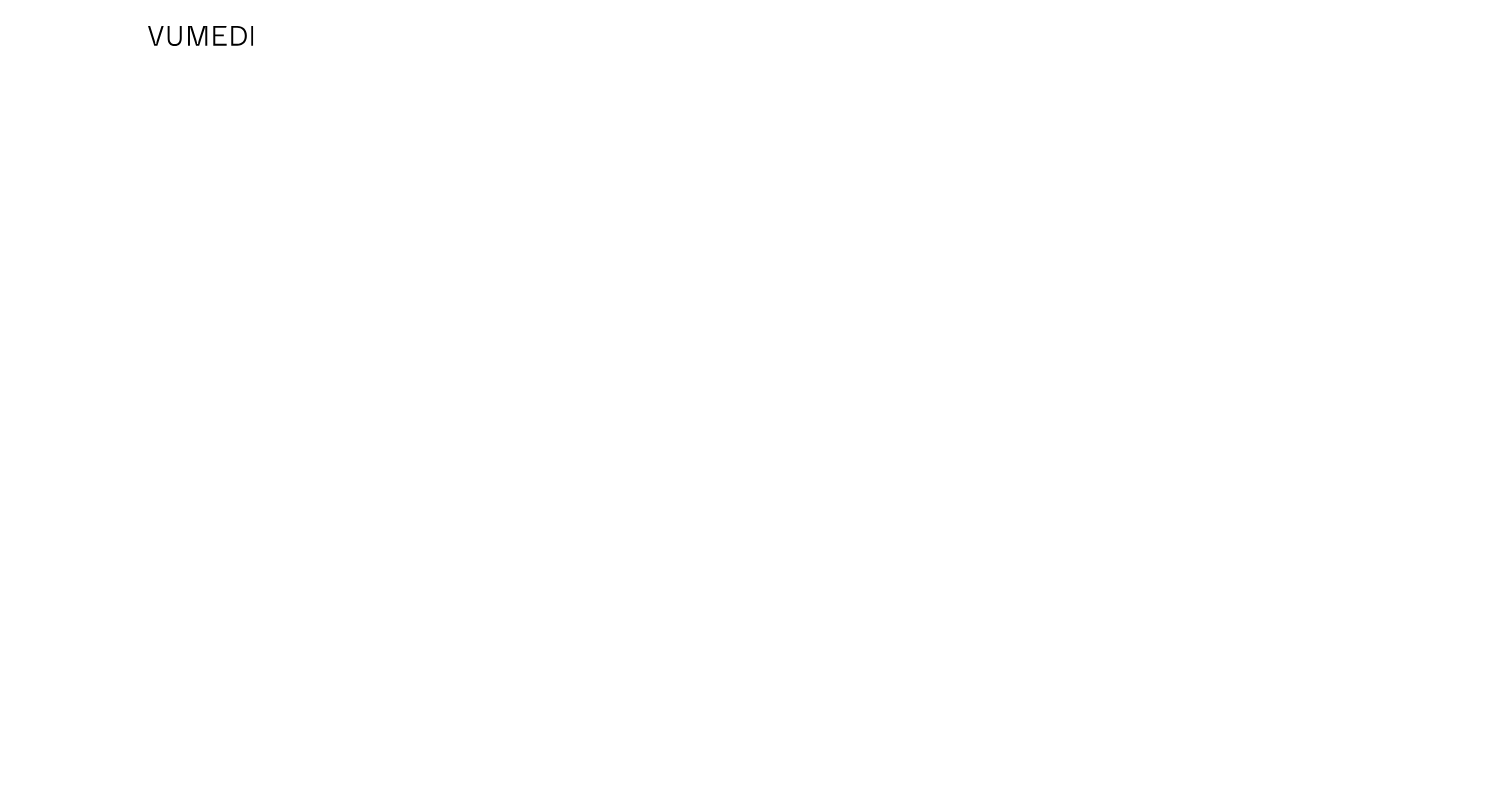 scroll, scrollTop: 0, scrollLeft: 0, axis: both 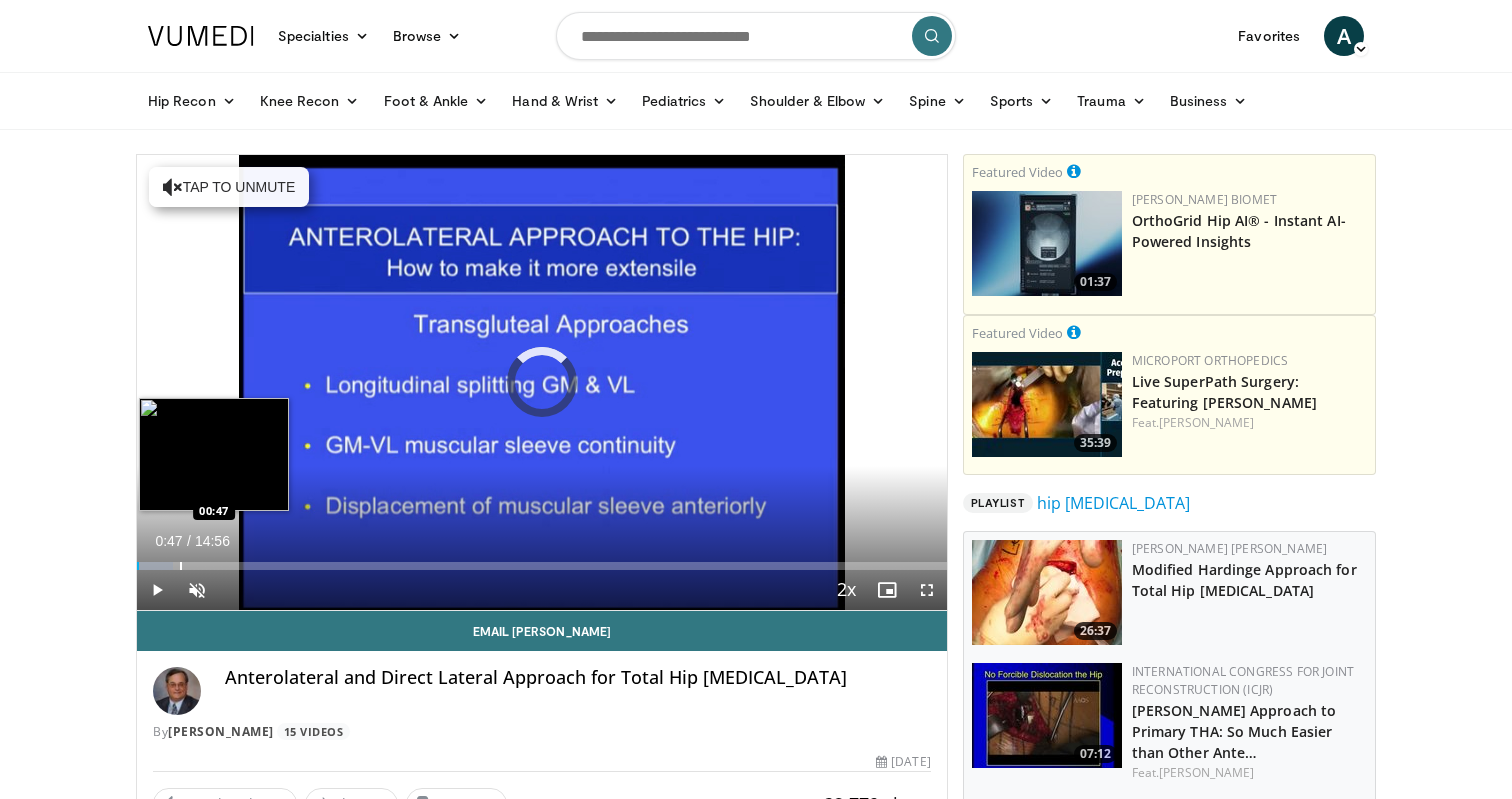click at bounding box center [181, 566] 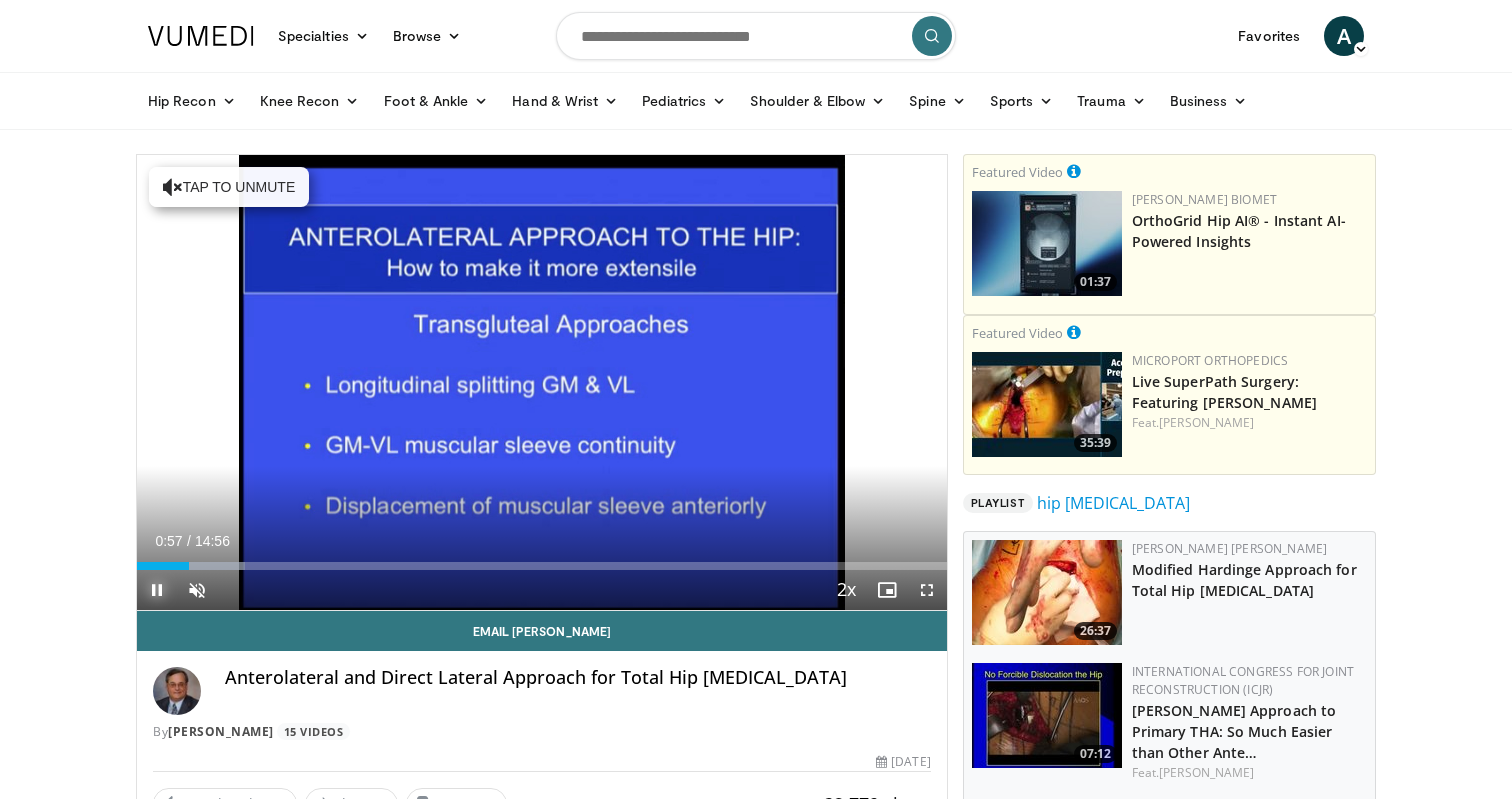 click at bounding box center [157, 590] 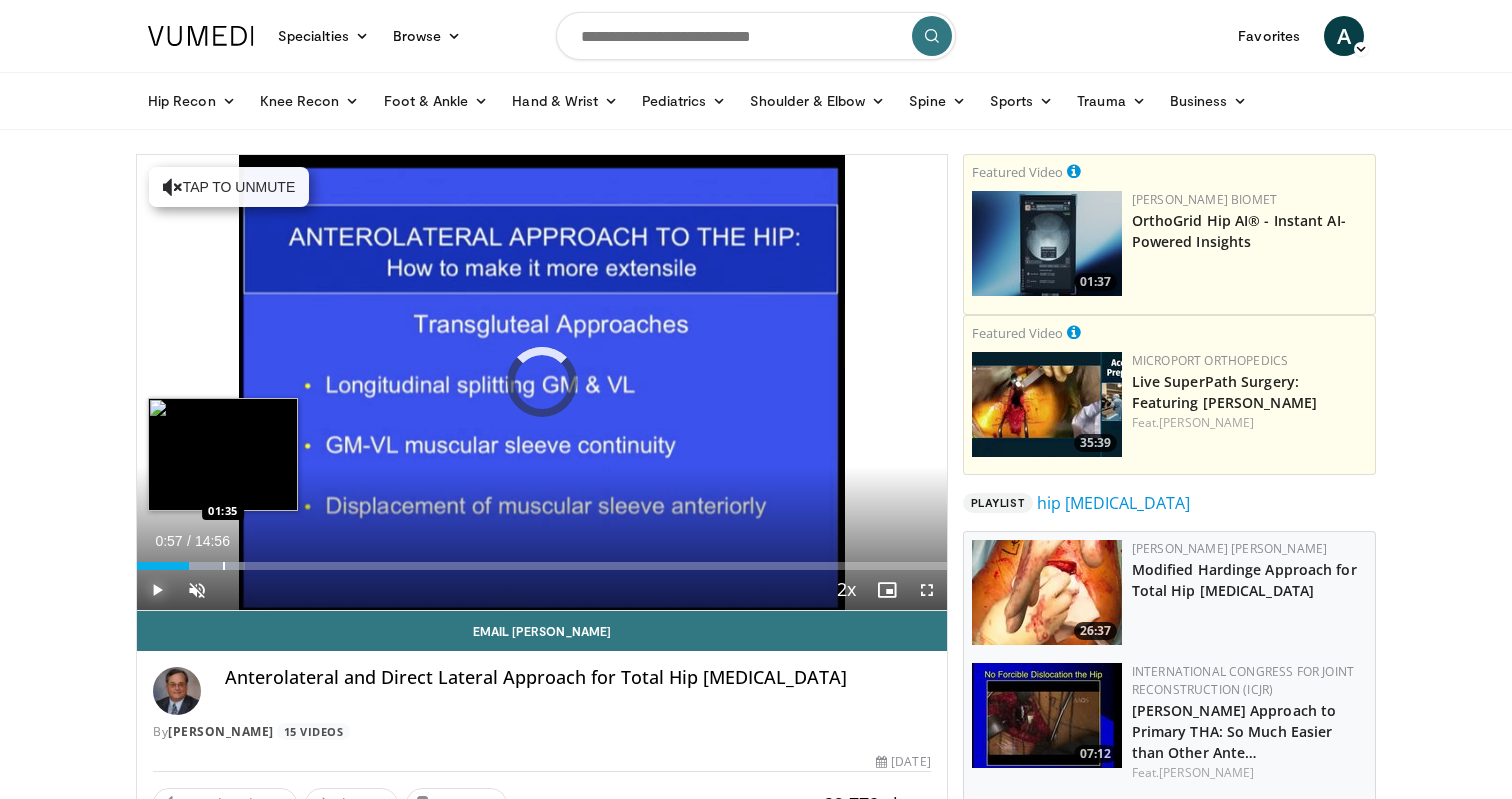 click at bounding box center (224, 566) 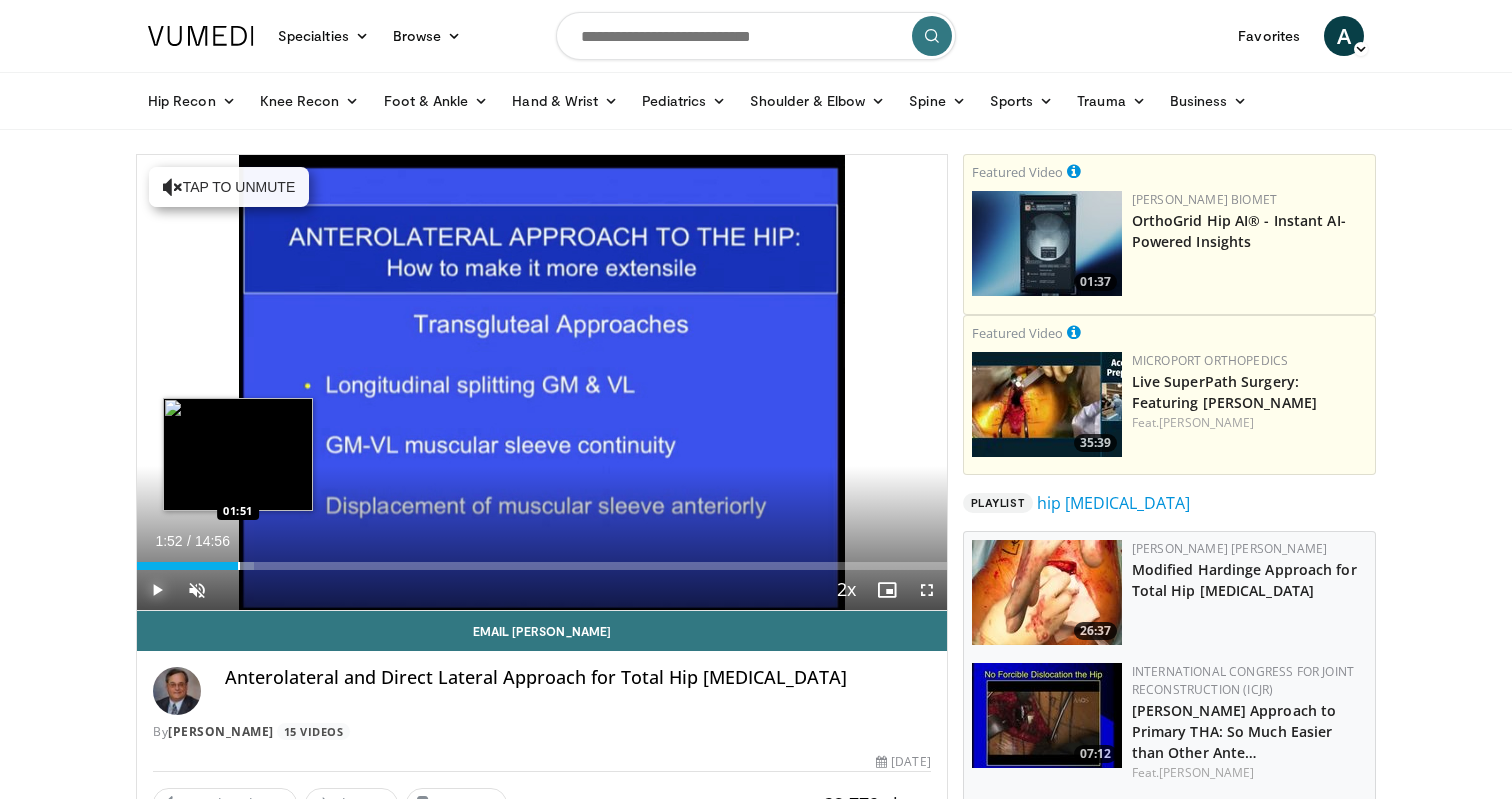 click at bounding box center [239, 566] 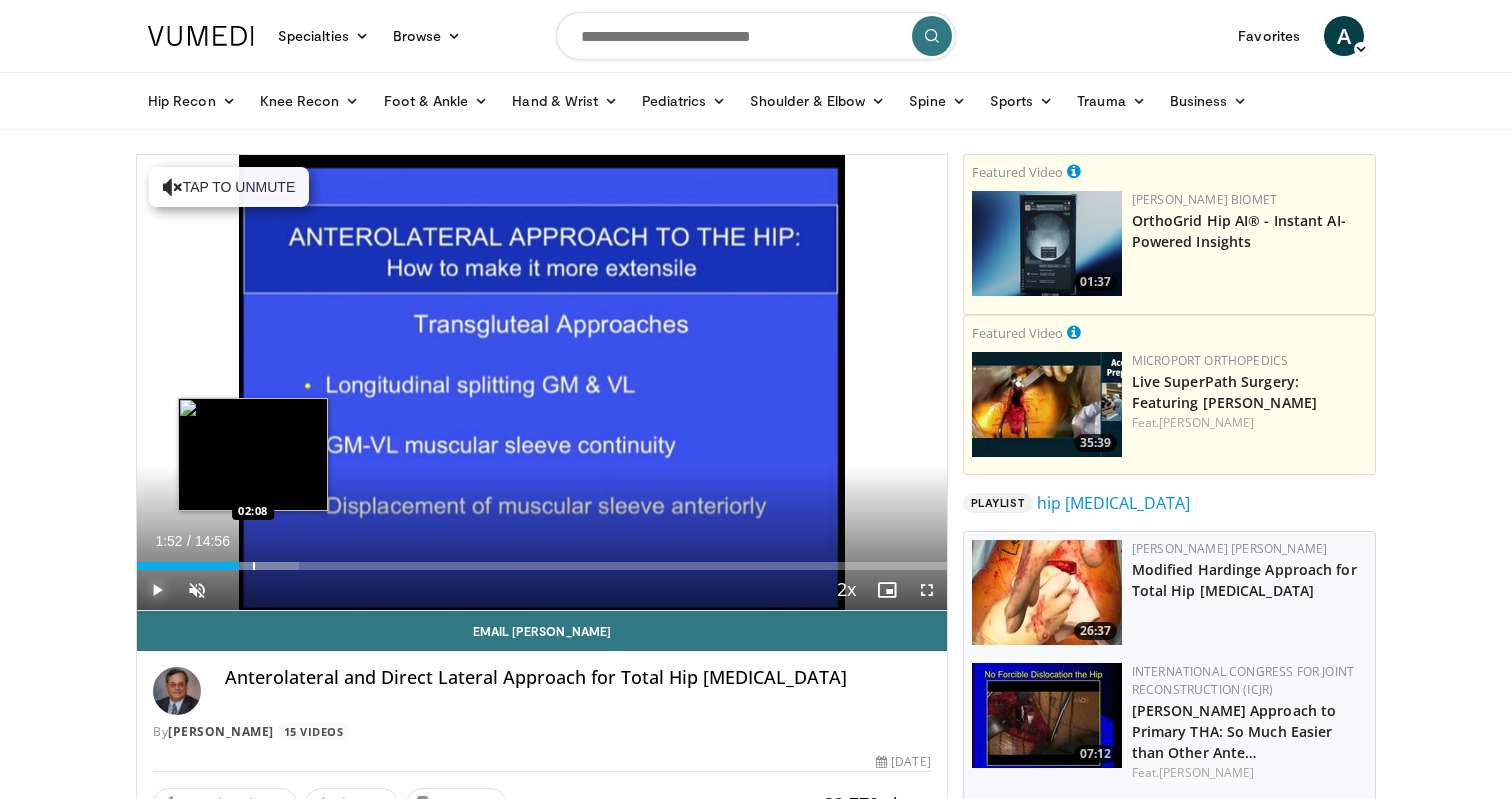click at bounding box center [254, 566] 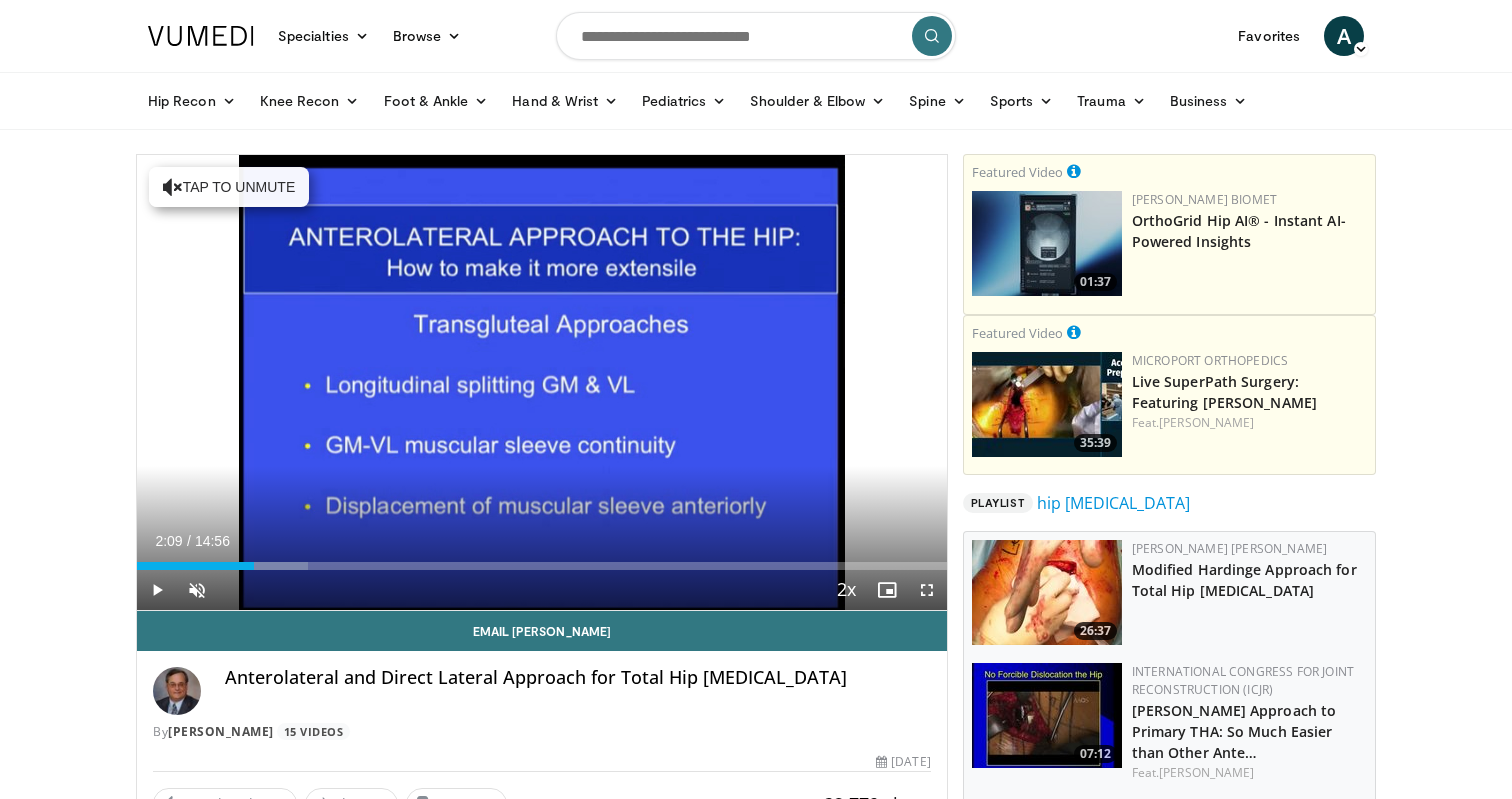 click on "Current Time  2:09 / Duration  14:56 Play Skip Backward Skip Forward Unmute 0% Loaded :  21.15% 02:09 02:17 Stream Type  LIVE Seek to live, currently behind live LIVE   2x Playback Rate 0.5x 0.75x 1x 1.25x 1.5x 1.75x 2x , selected Chapters Chapters Descriptions descriptions off , selected Captions captions settings , opens captions settings dialog captions off , selected Audio Track en (Main) , selected Fullscreen Enable picture-in-picture mode" at bounding box center [542, 590] 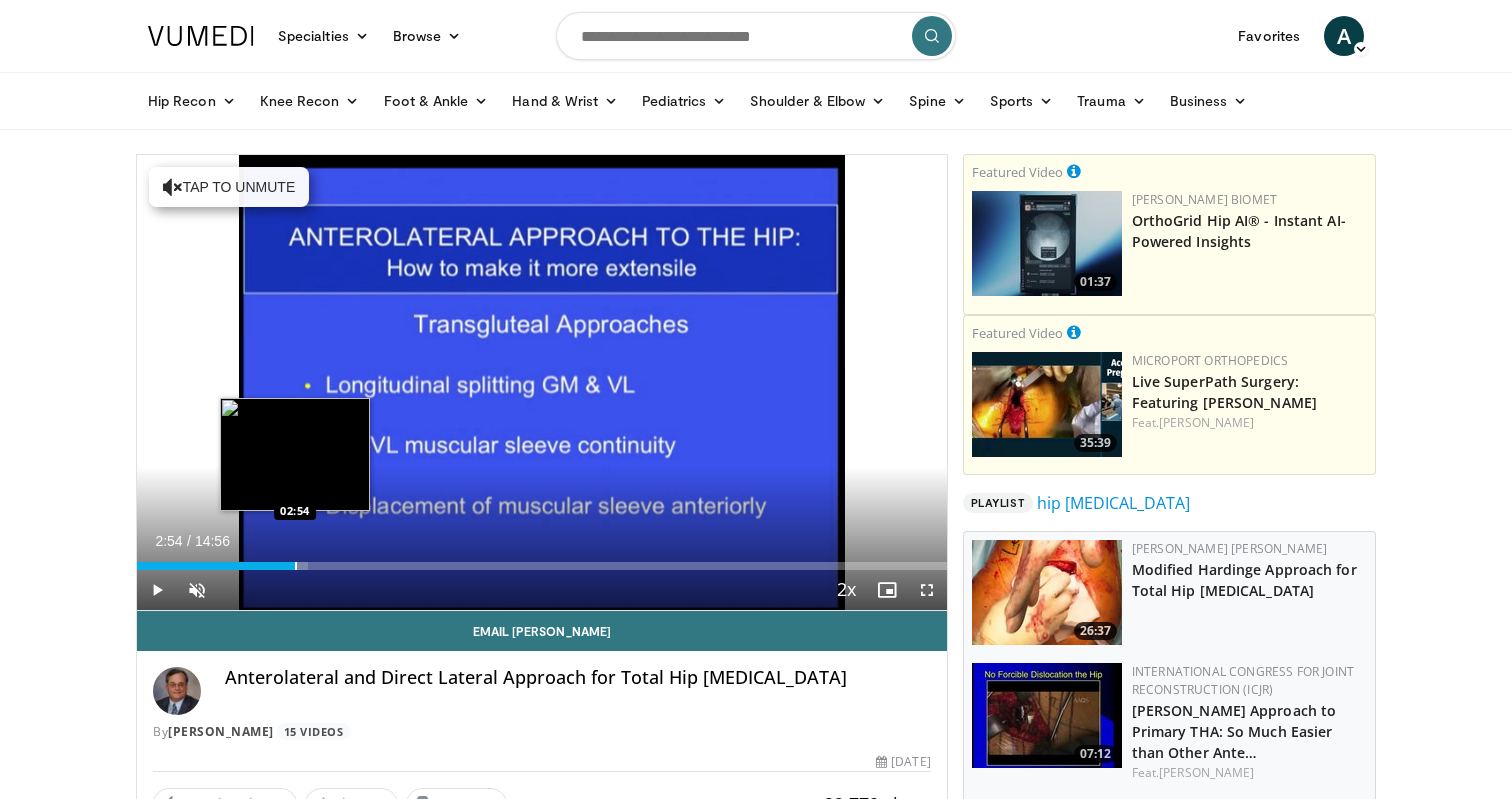click at bounding box center [296, 566] 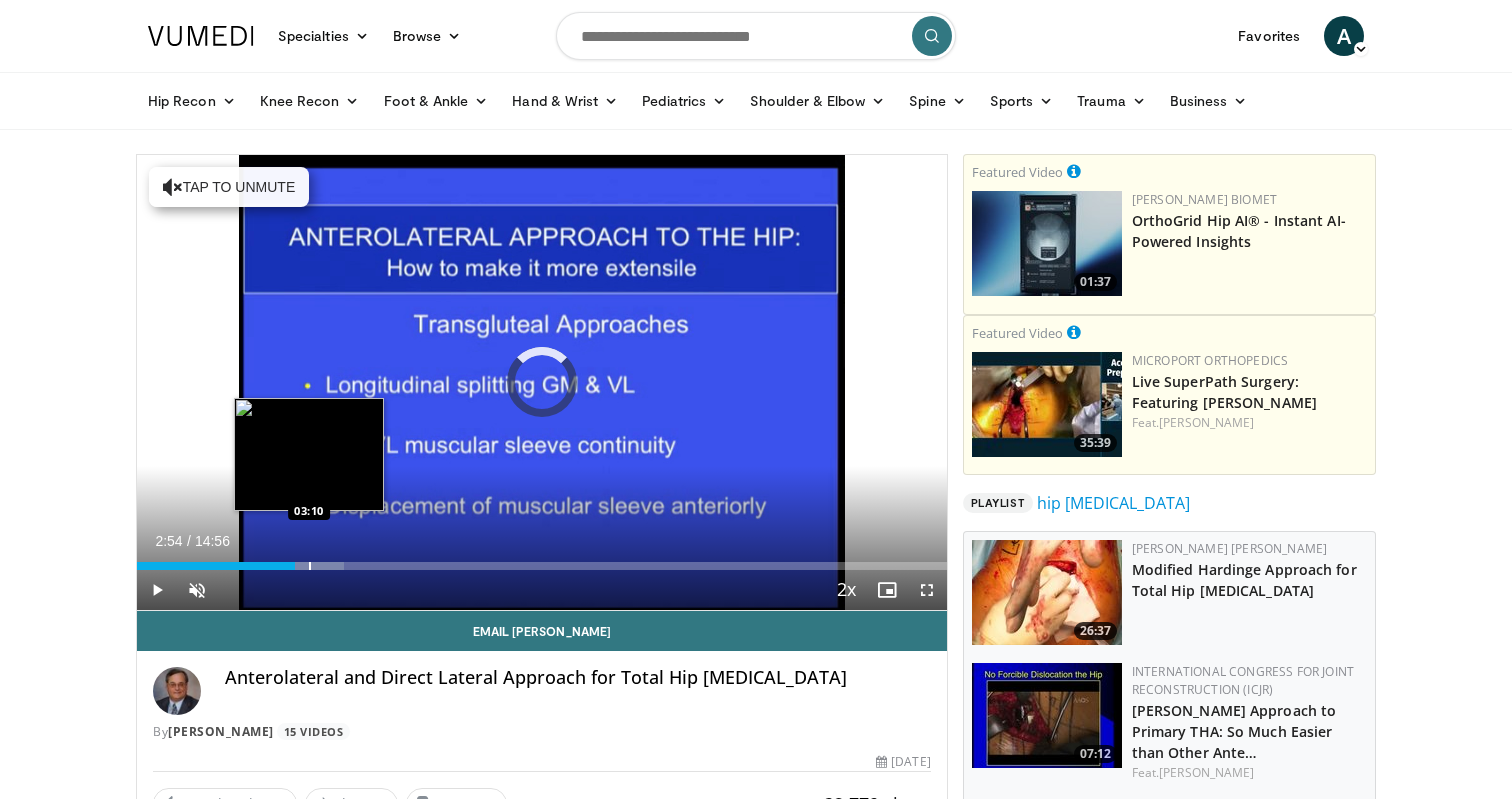 click on "Loaded :  25.60% 02:54 03:10" at bounding box center (542, 560) 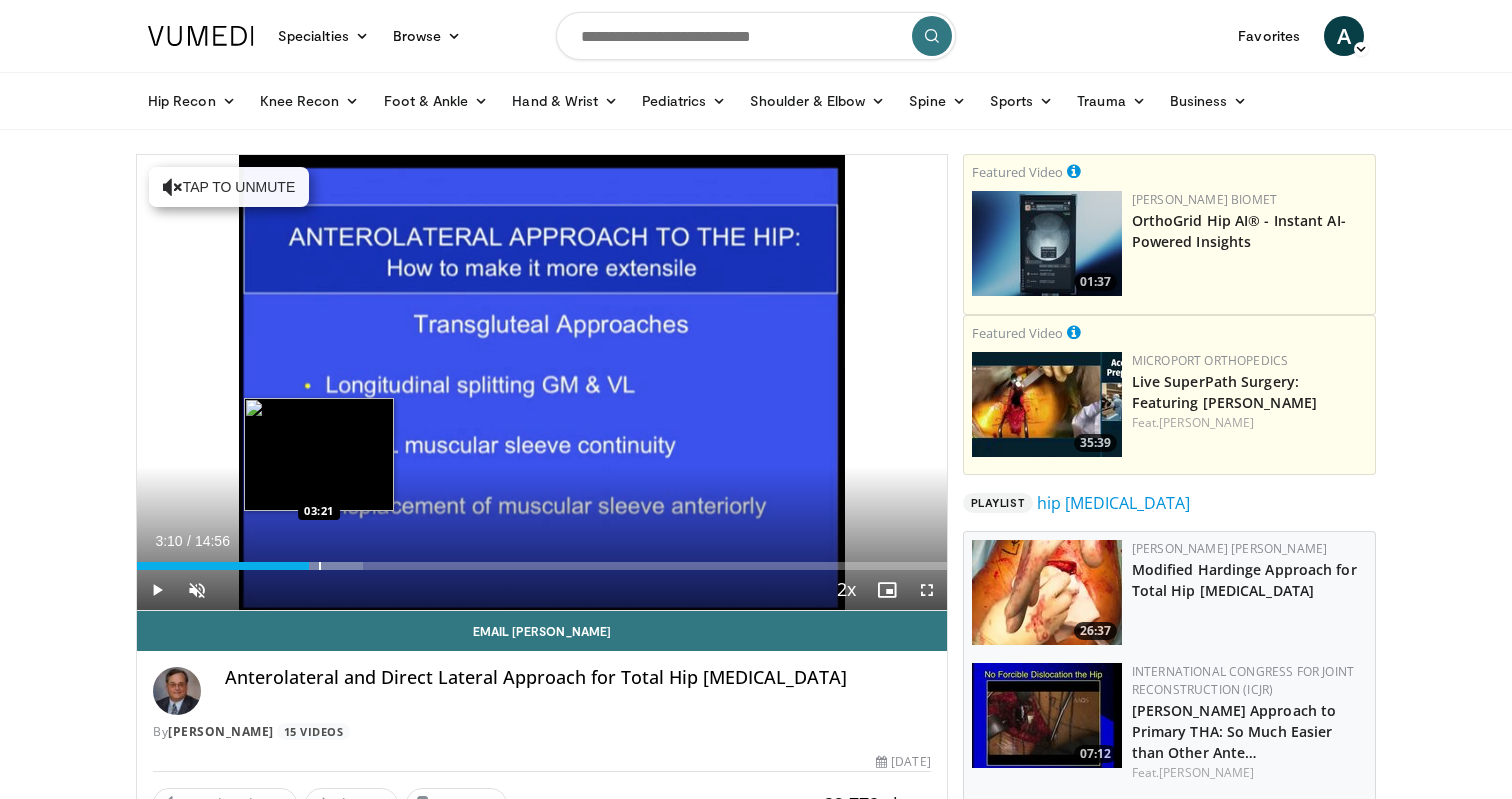 click at bounding box center [320, 566] 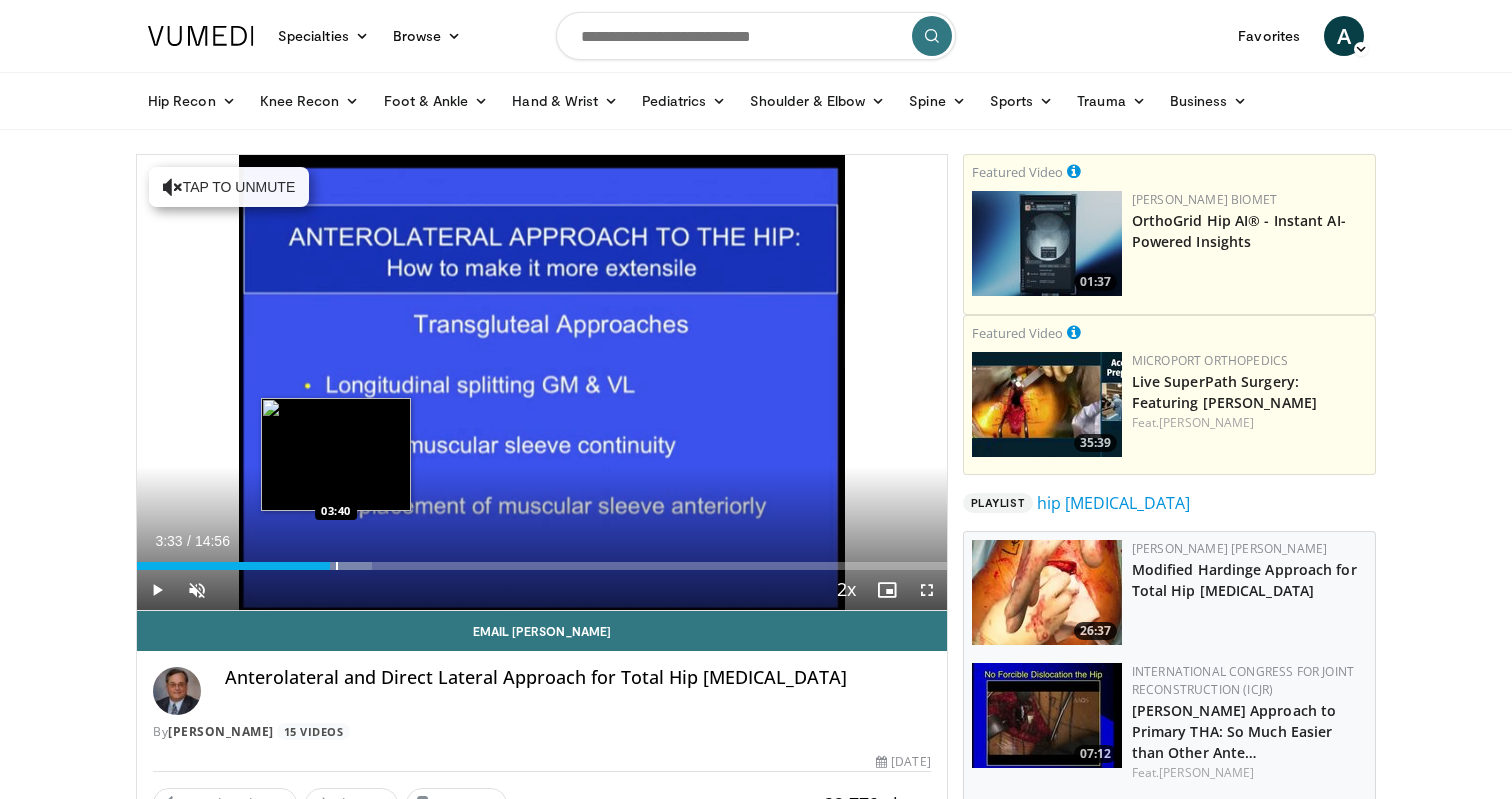 click at bounding box center (337, 566) 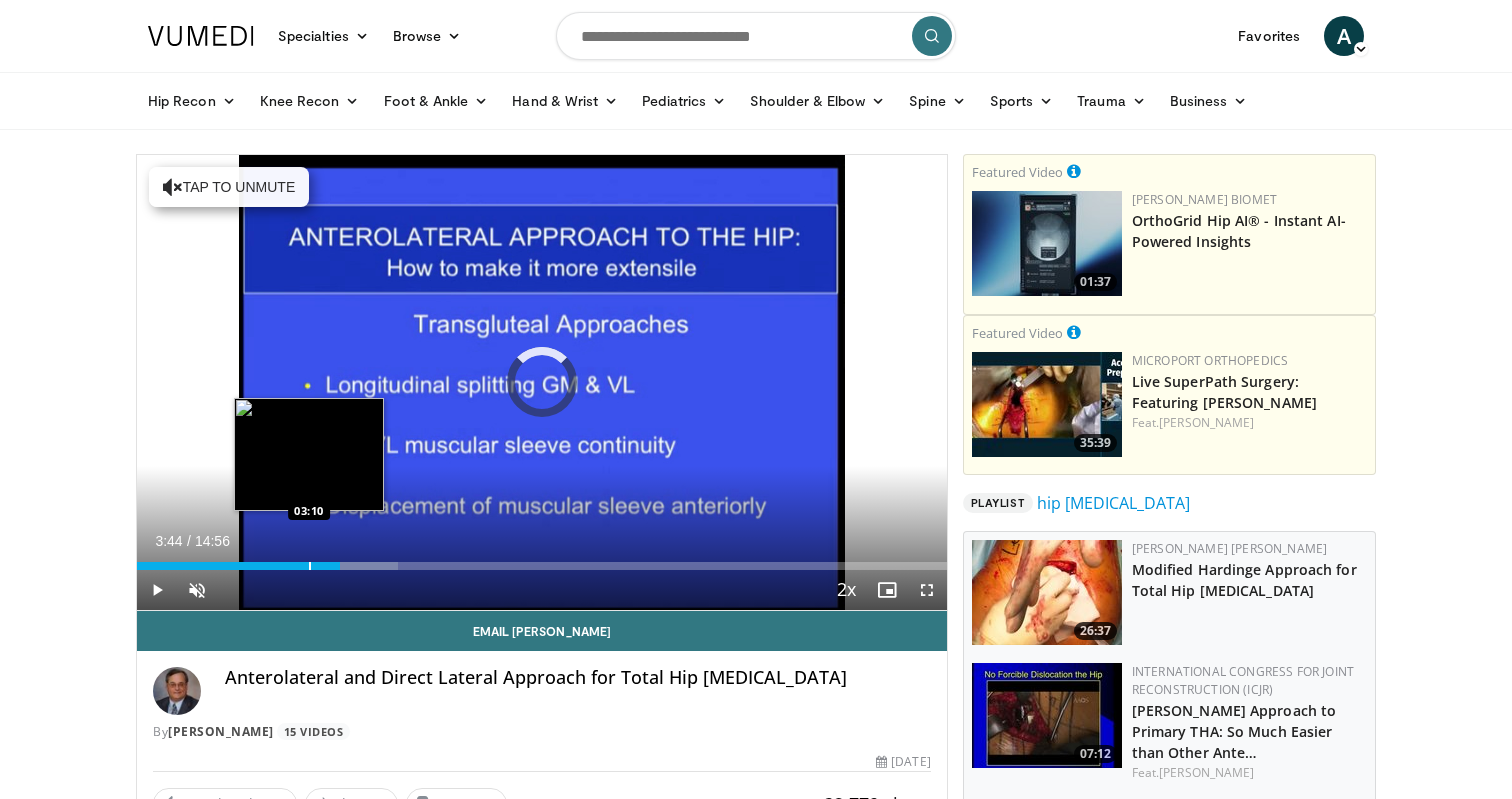 click at bounding box center [310, 566] 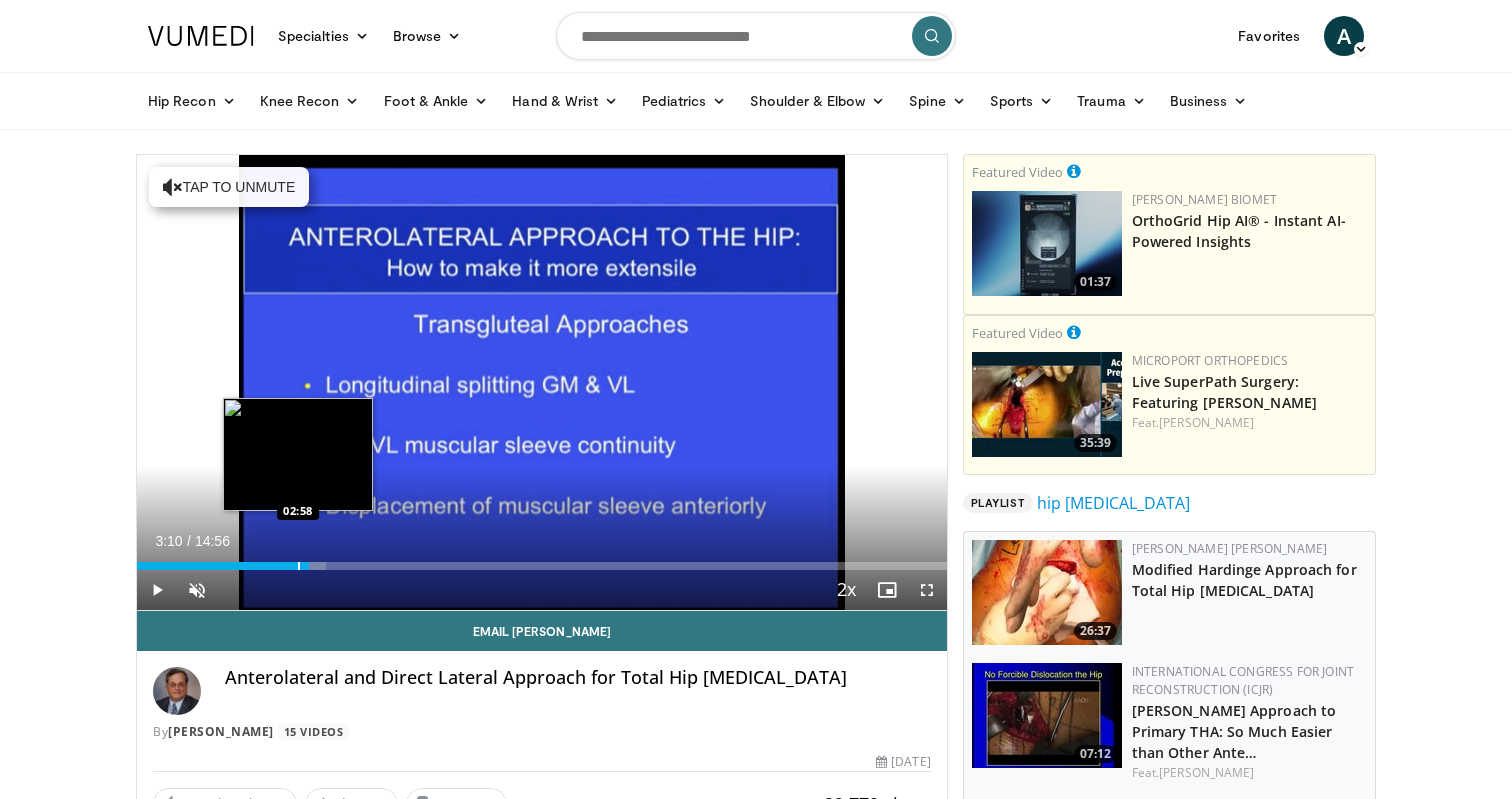click on "03:10" at bounding box center [223, 566] 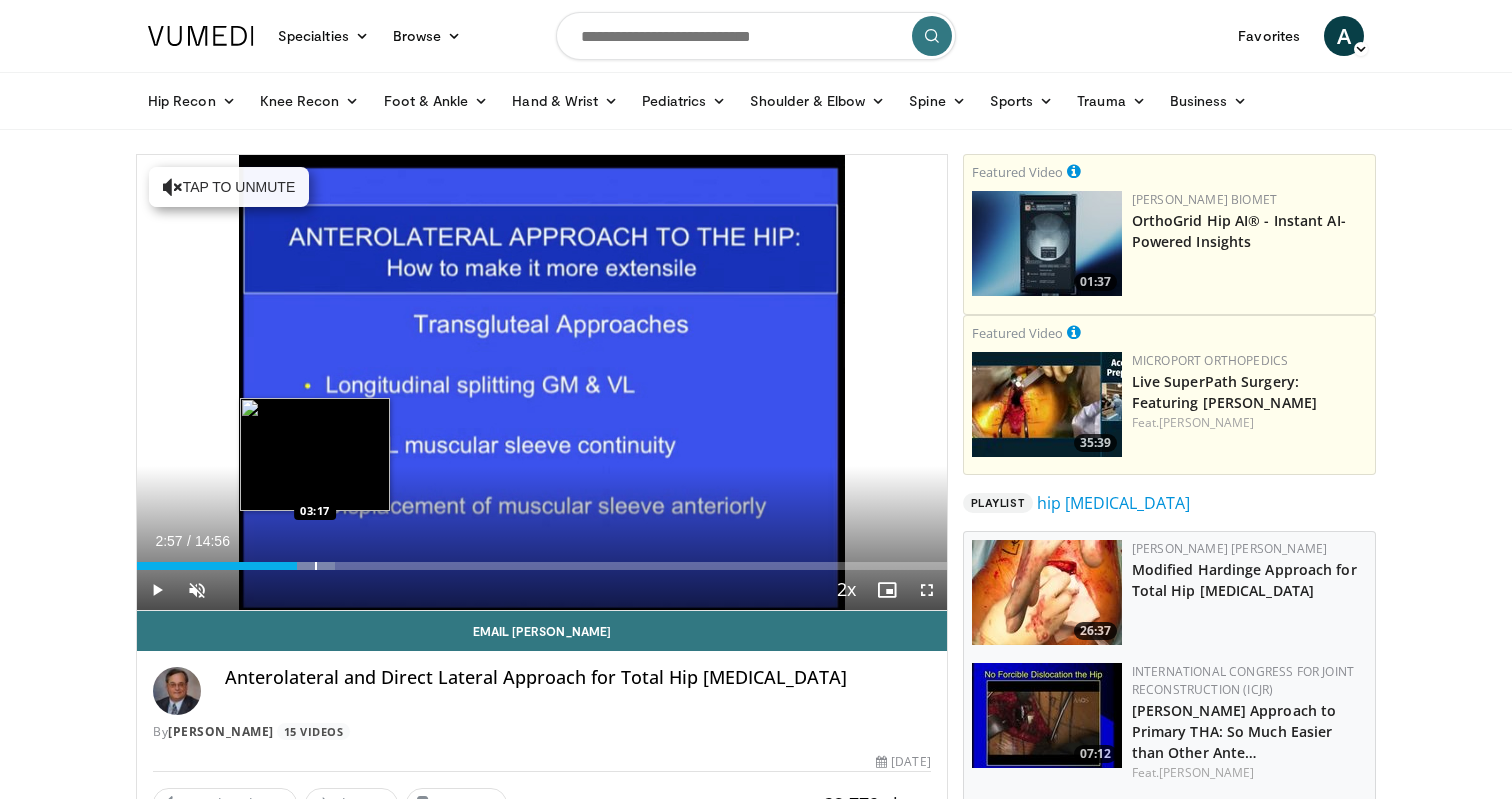 click at bounding box center (316, 566) 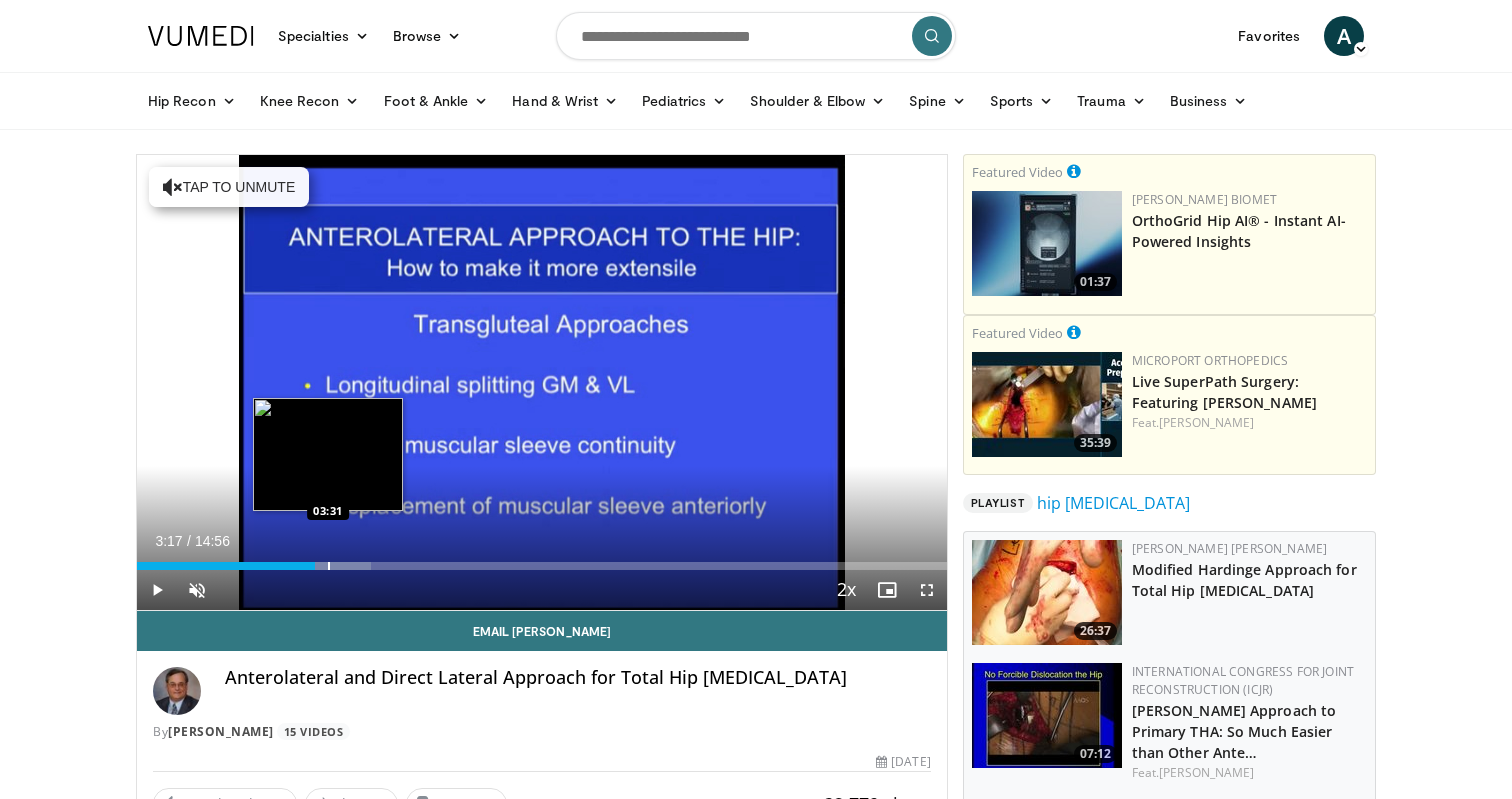 click at bounding box center (329, 566) 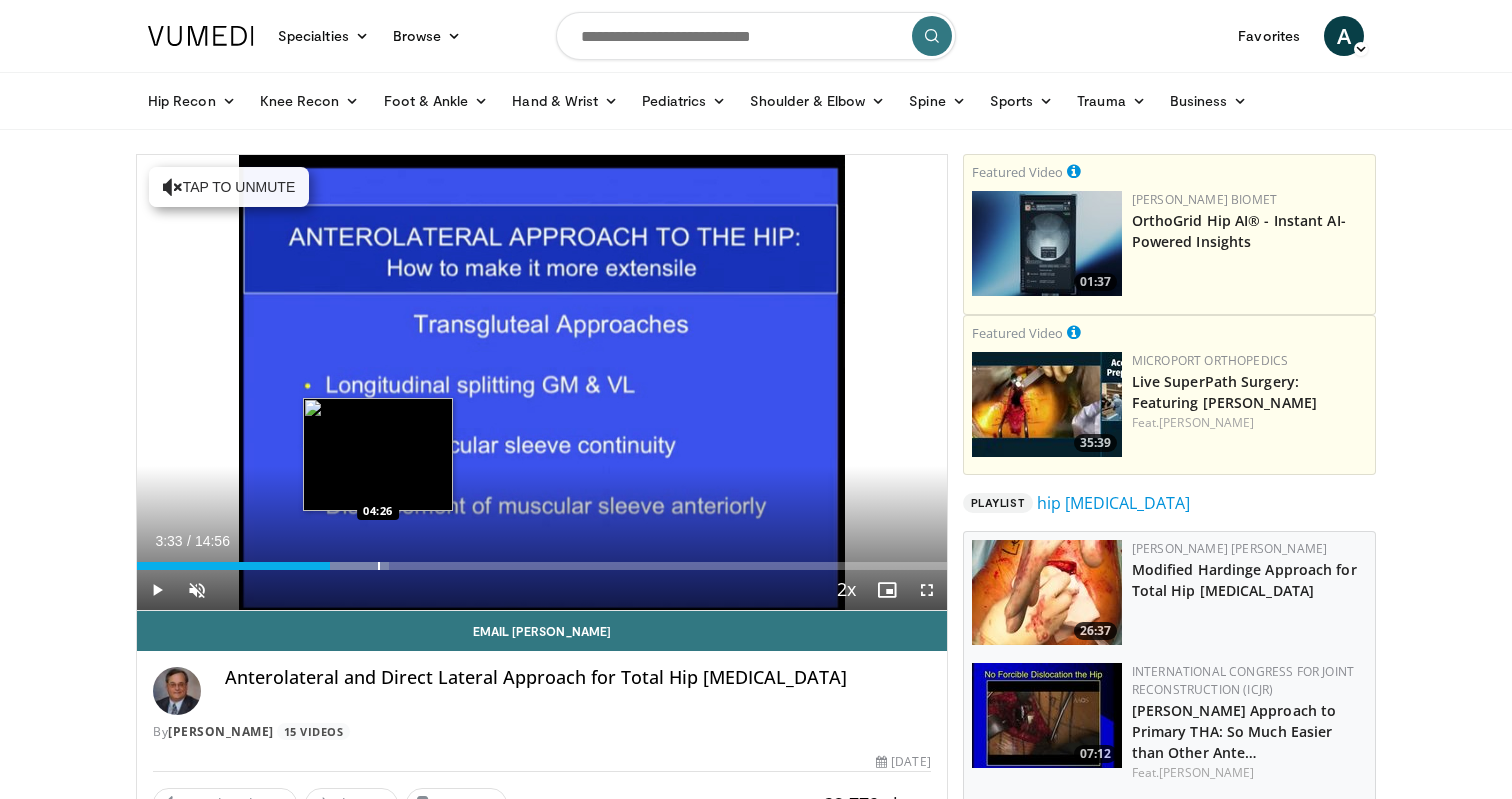 click at bounding box center [379, 566] 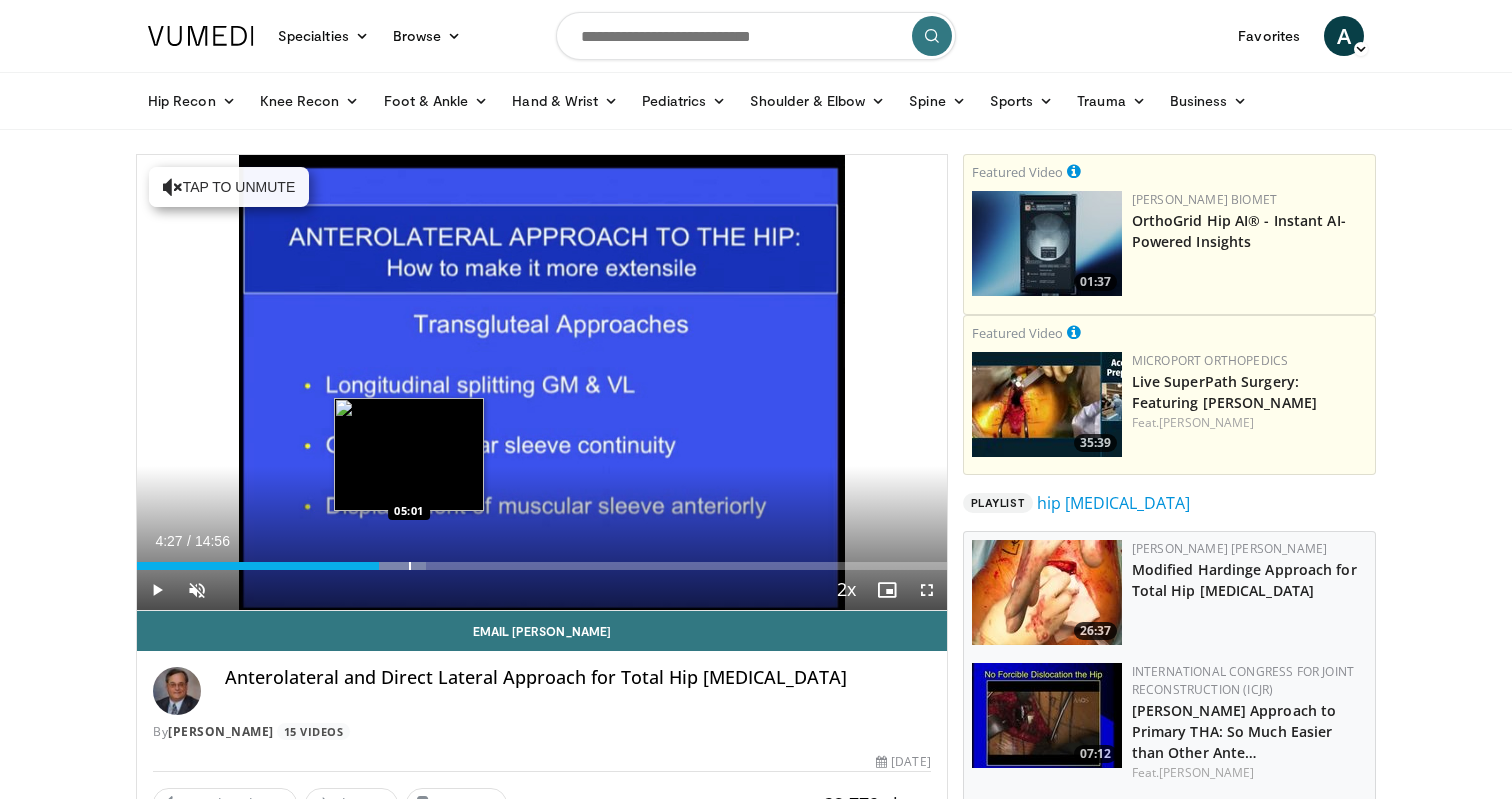 click at bounding box center (410, 566) 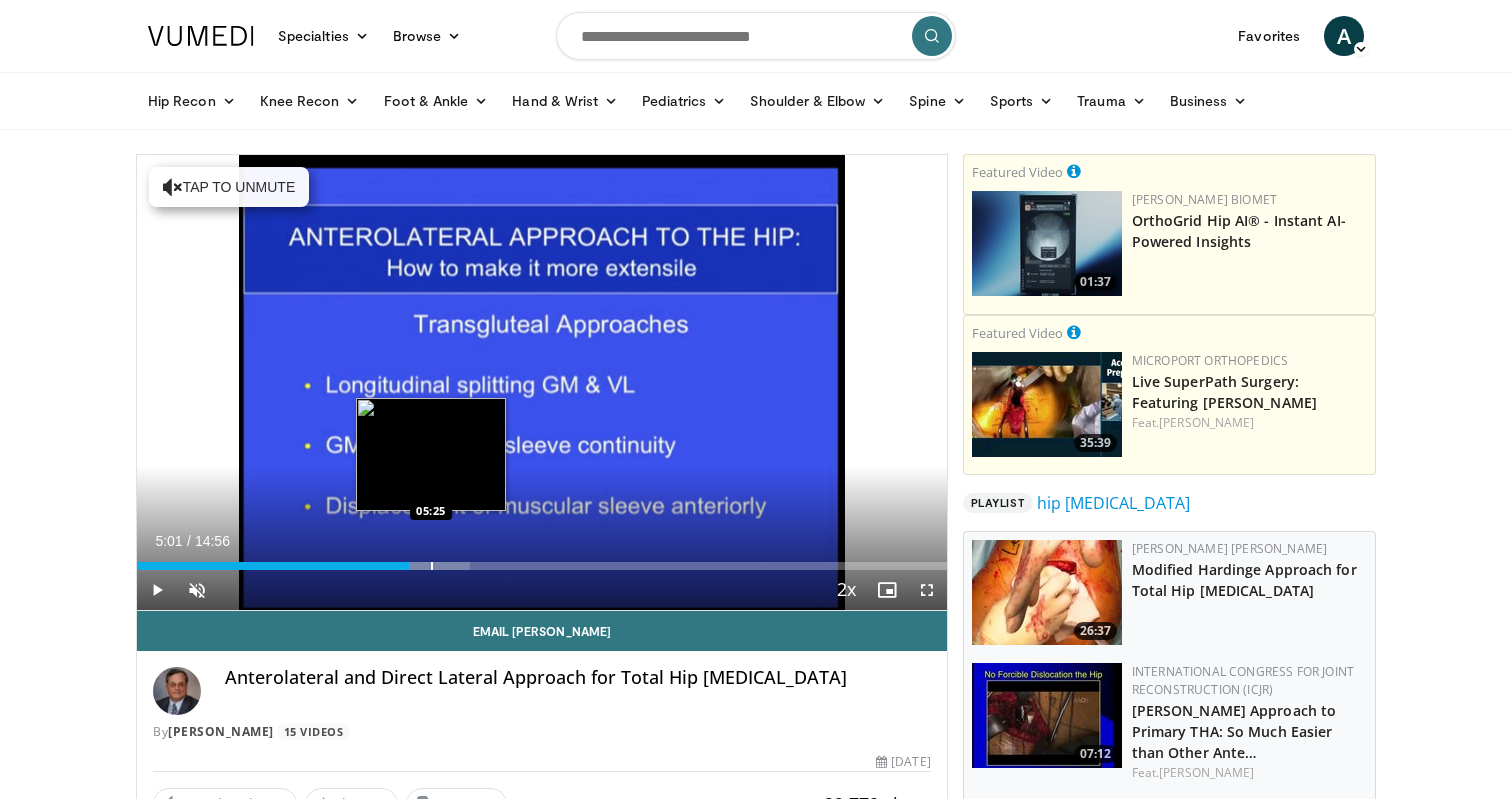 click at bounding box center [432, 566] 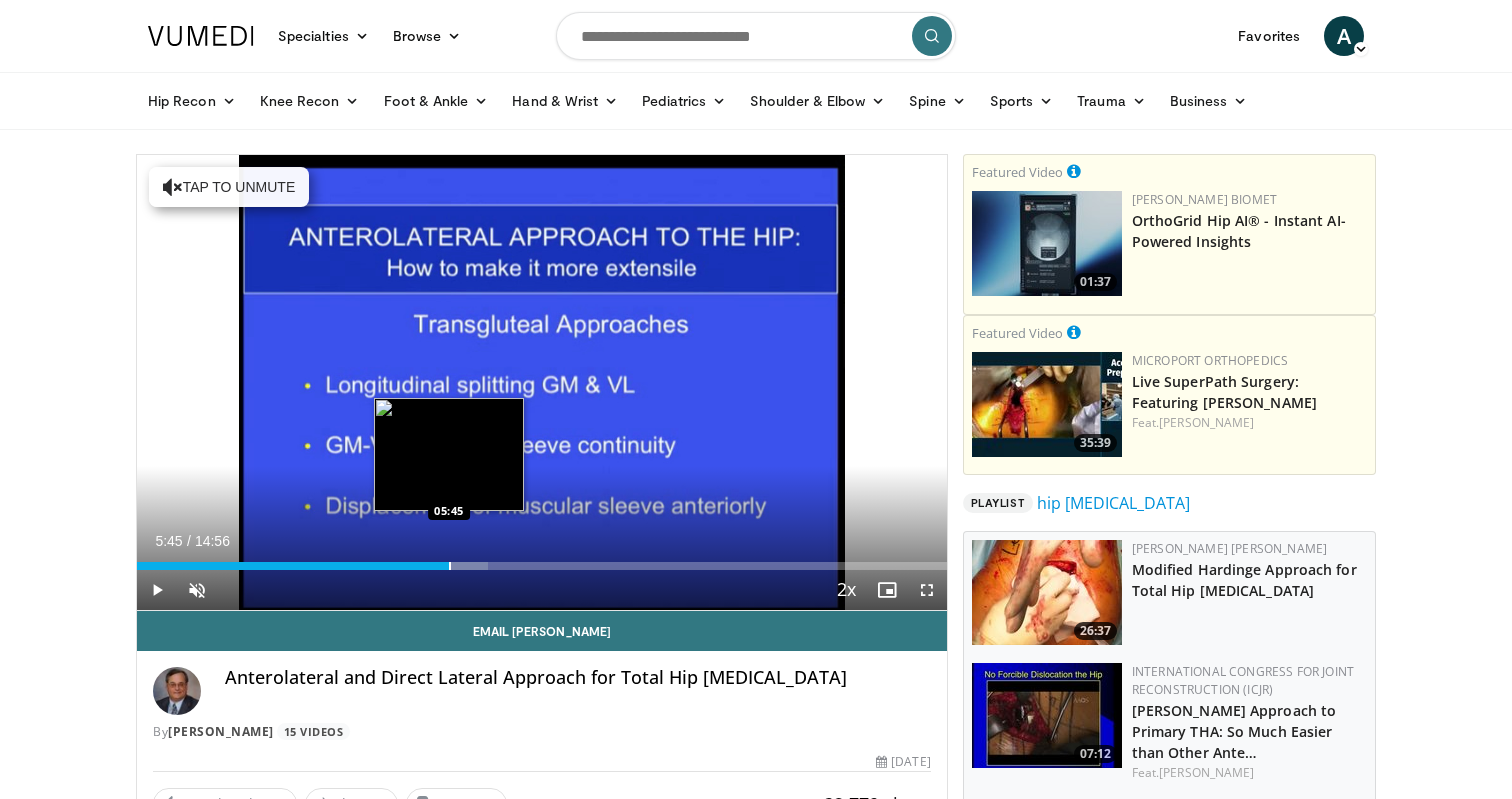 click at bounding box center (450, 566) 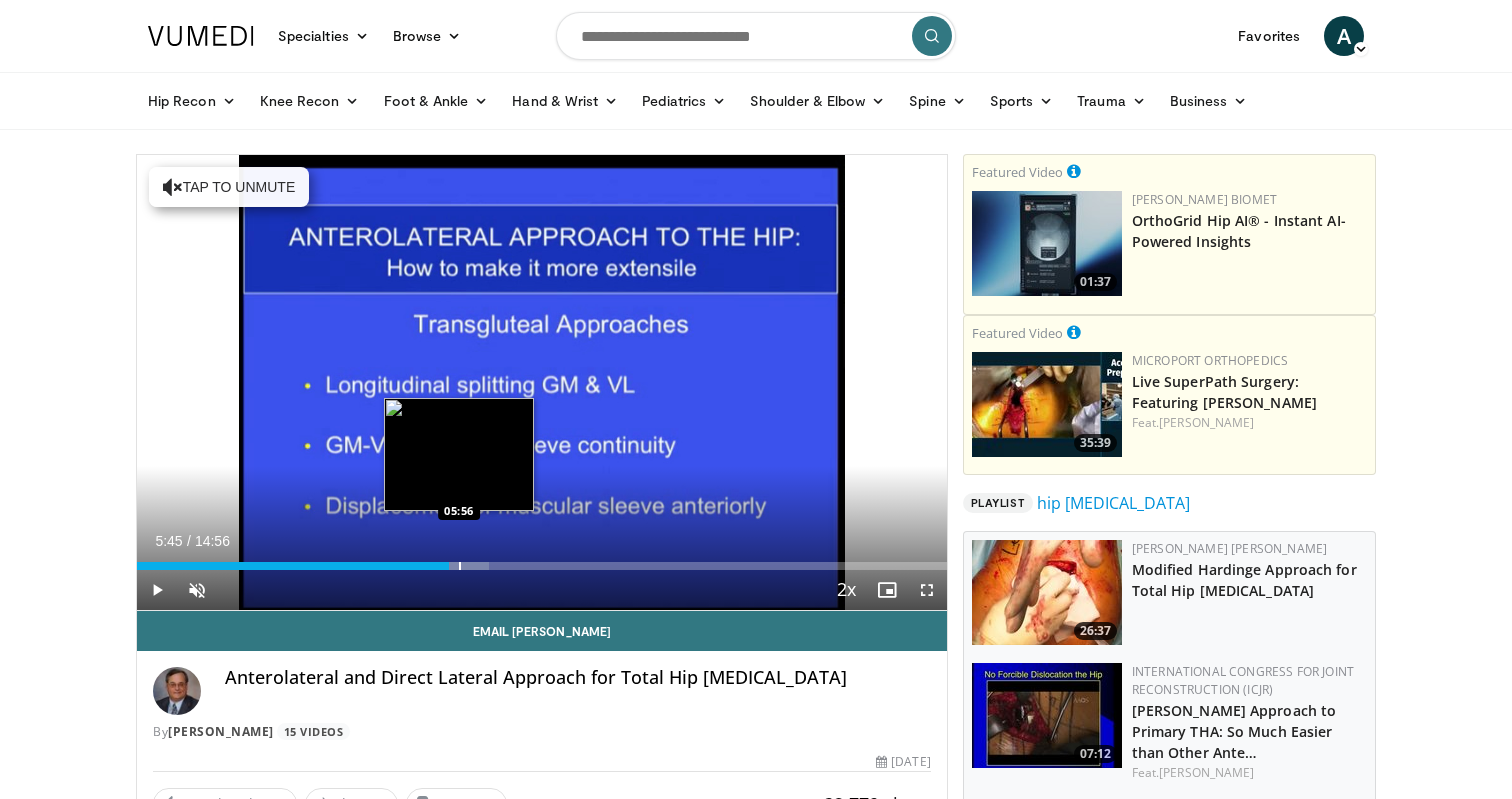 click at bounding box center (460, 566) 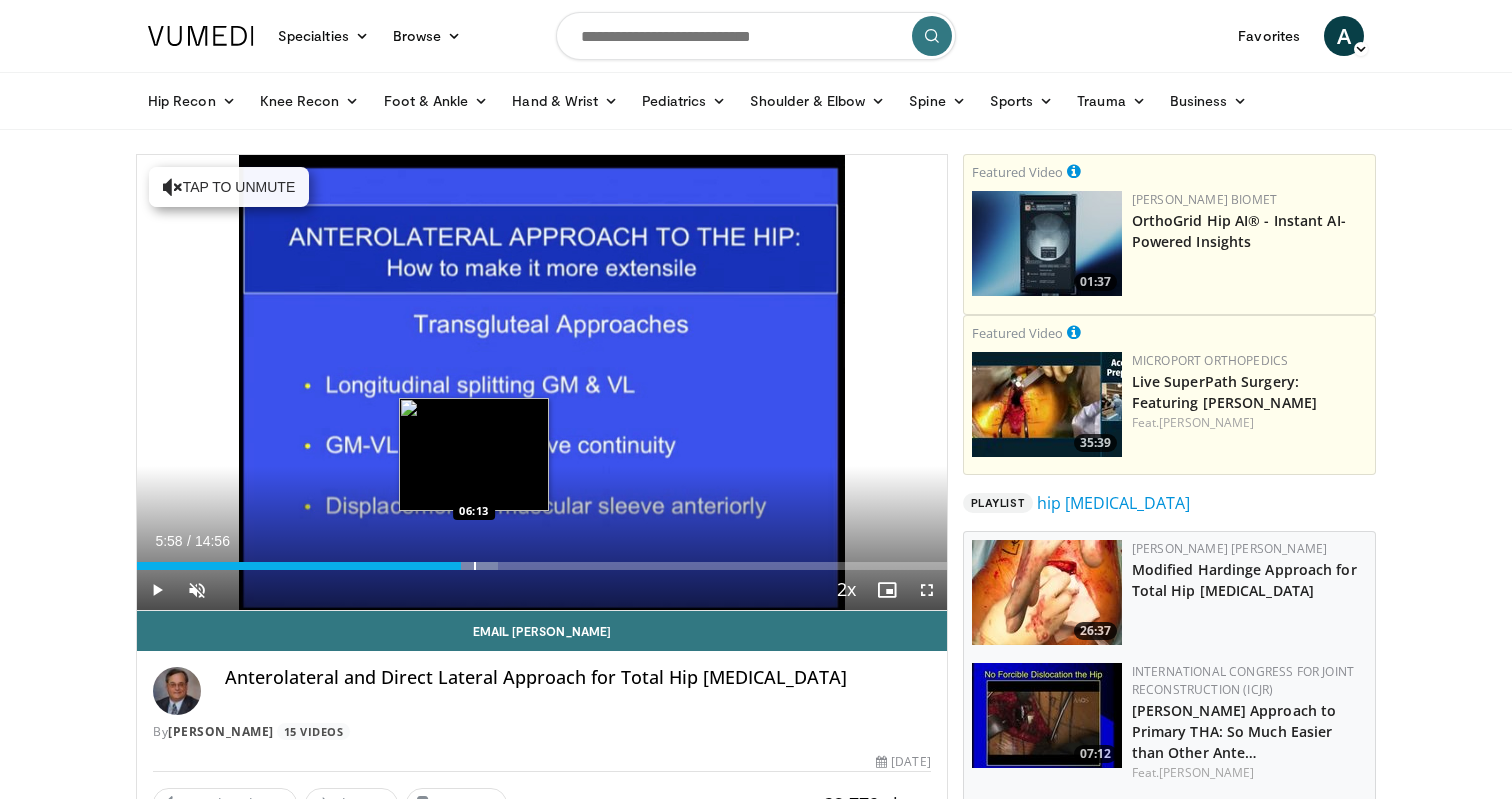 click at bounding box center (475, 566) 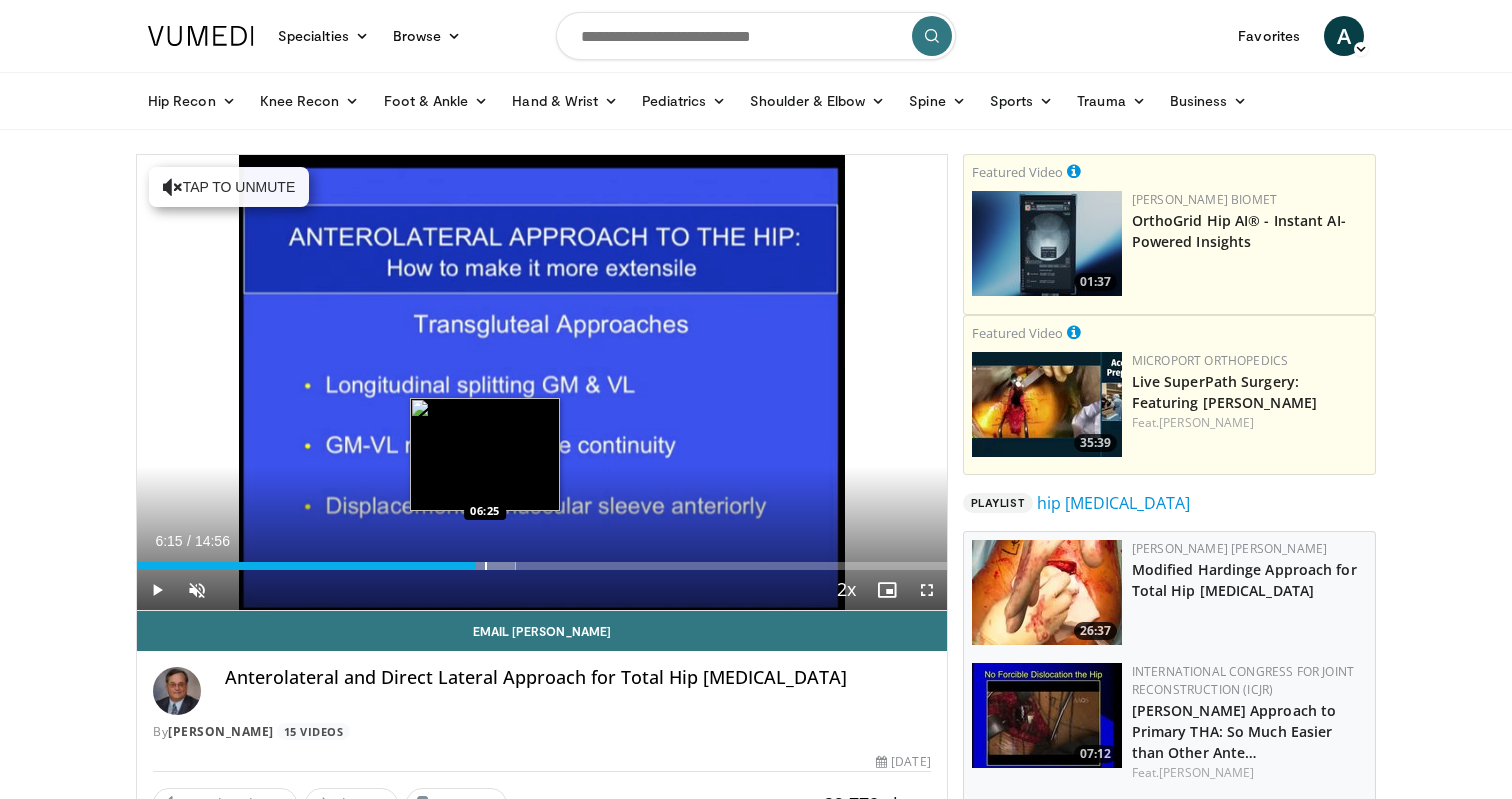 click at bounding box center [486, 566] 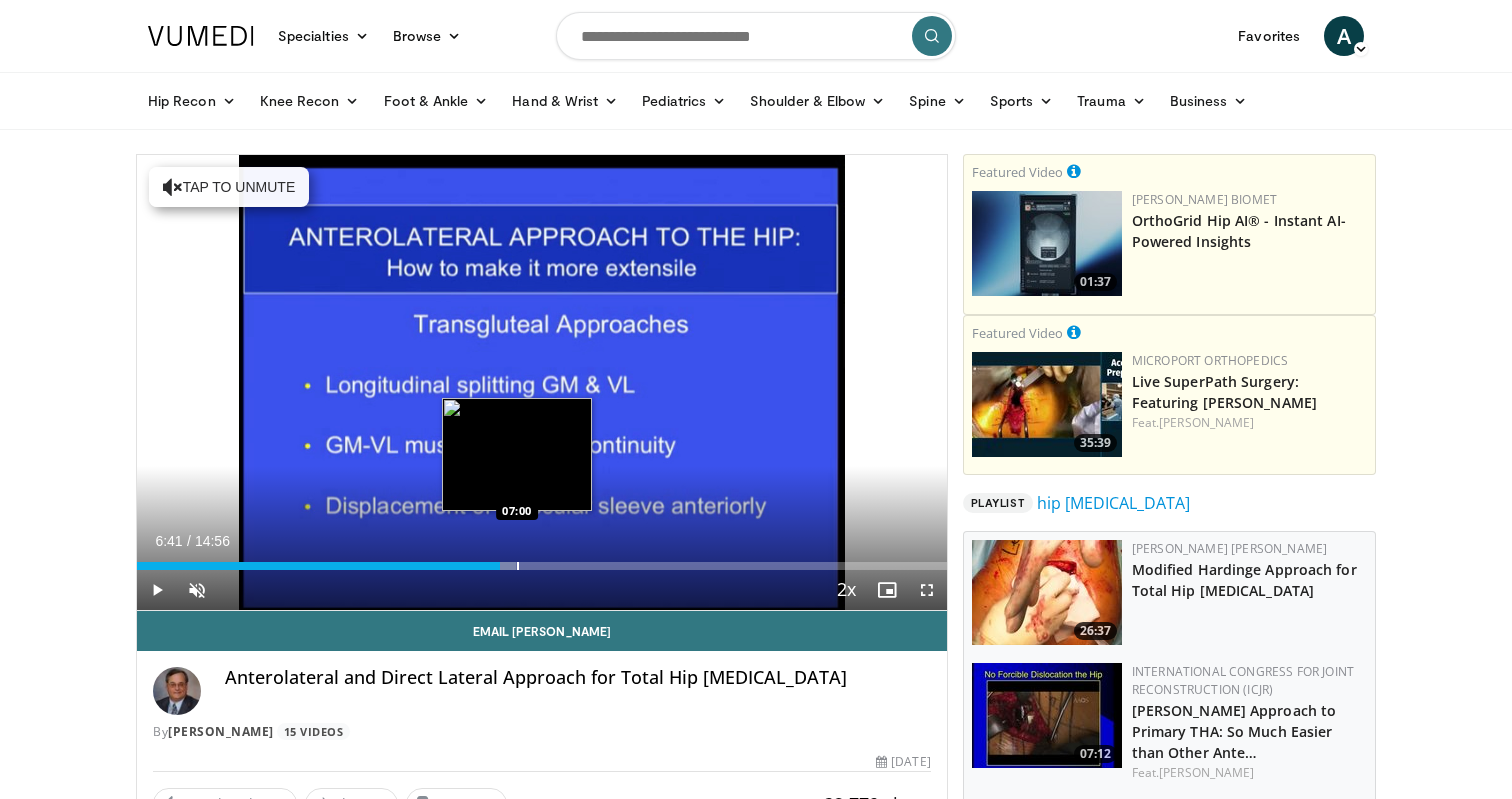 click at bounding box center (518, 566) 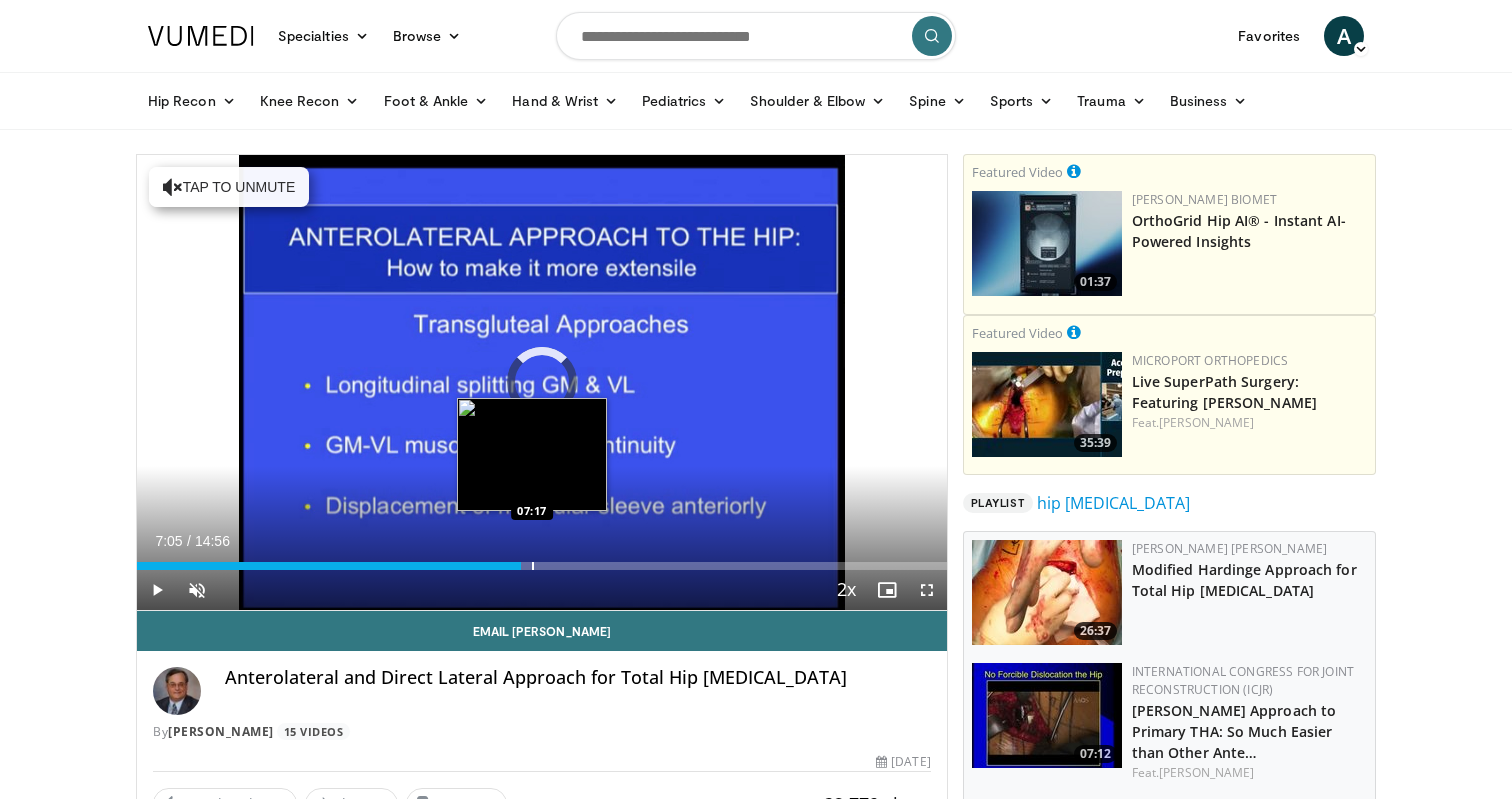 click at bounding box center (533, 566) 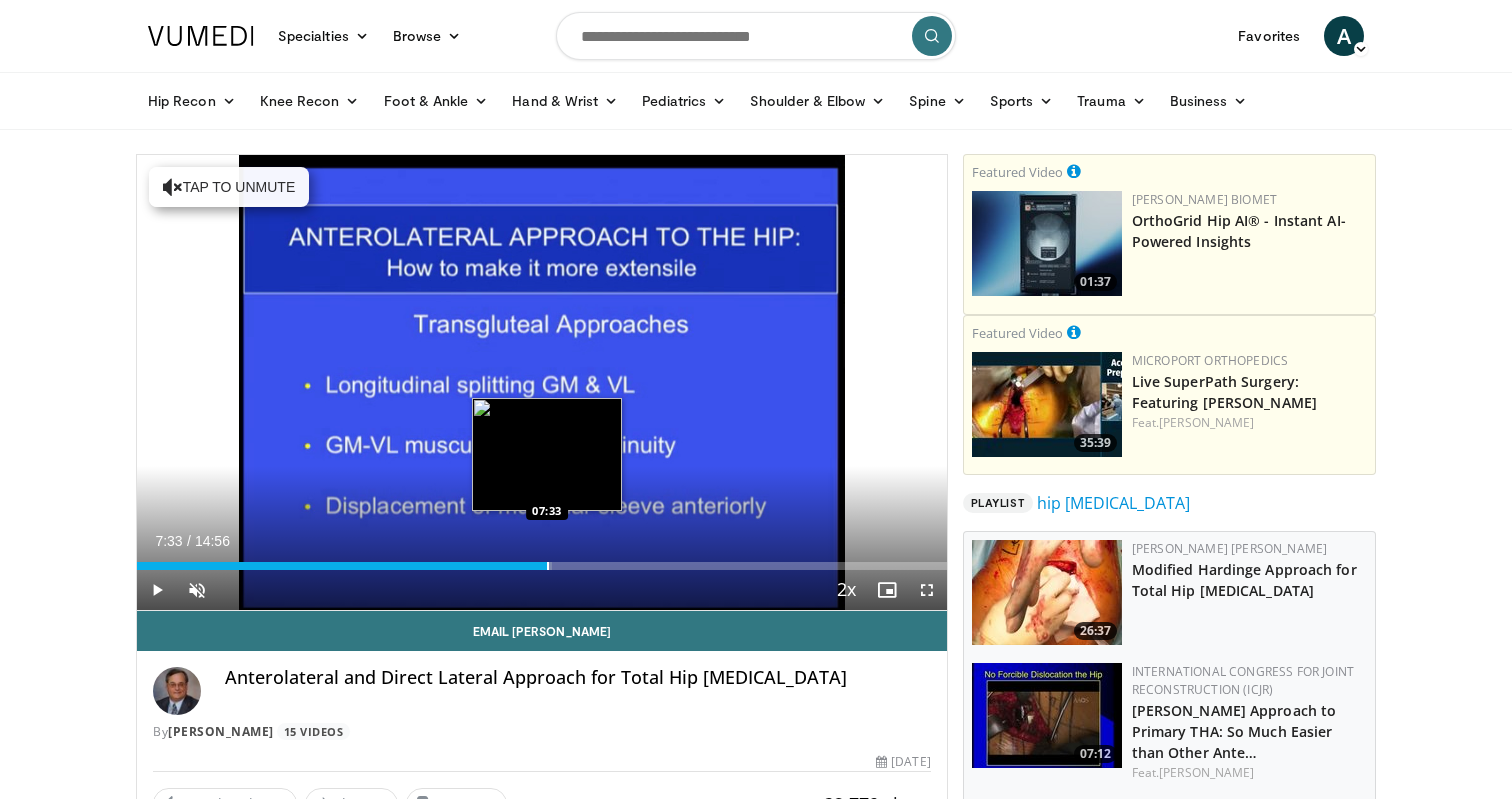 click at bounding box center [548, 566] 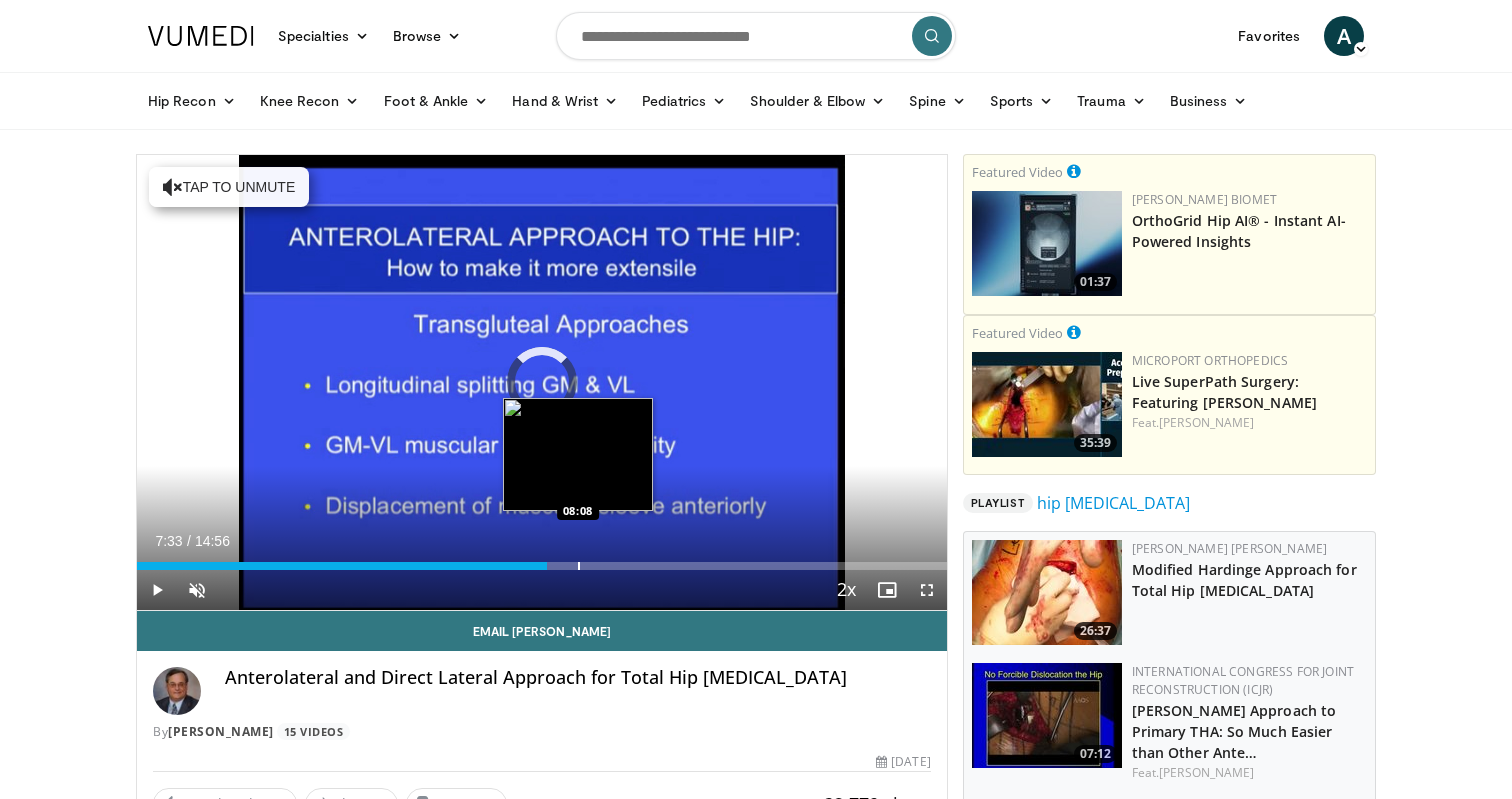 click at bounding box center [579, 566] 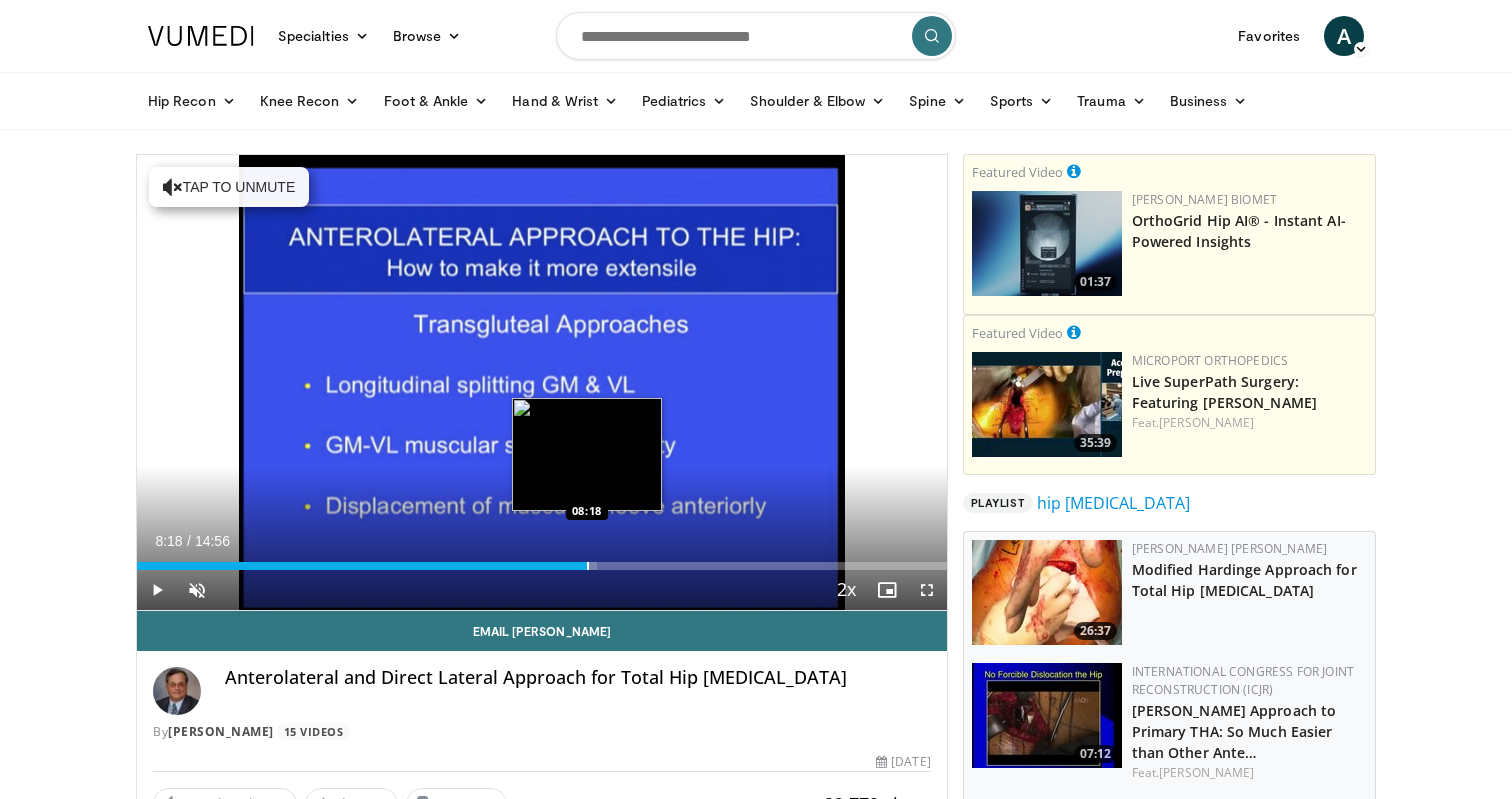 click at bounding box center (588, 566) 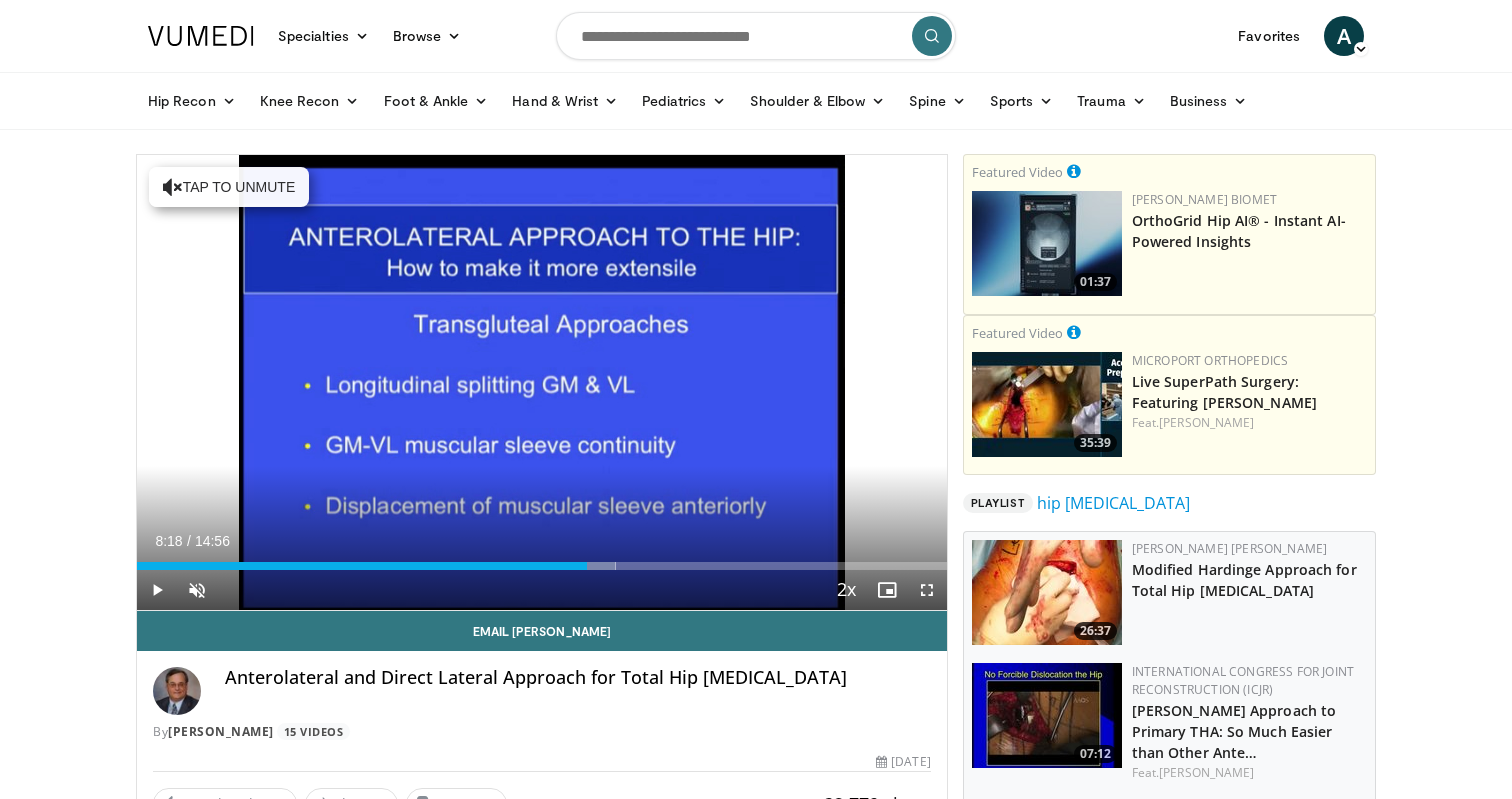 click on "Current Time  8:18 / Duration  14:56 Play Skip Backward Skip Forward Unmute 0% Loaded :  59.10% 08:18 08:47 Stream Type  LIVE Seek to live, currently behind live LIVE   2x Playback Rate 0.5x 0.75x 1x 1.25x 1.5x 1.75x 2x , selected Chapters Chapters Descriptions descriptions off , selected Captions captions settings , opens captions settings dialog captions off , selected Audio Track en (Main) , selected Fullscreen Enable picture-in-picture mode" at bounding box center (542, 590) 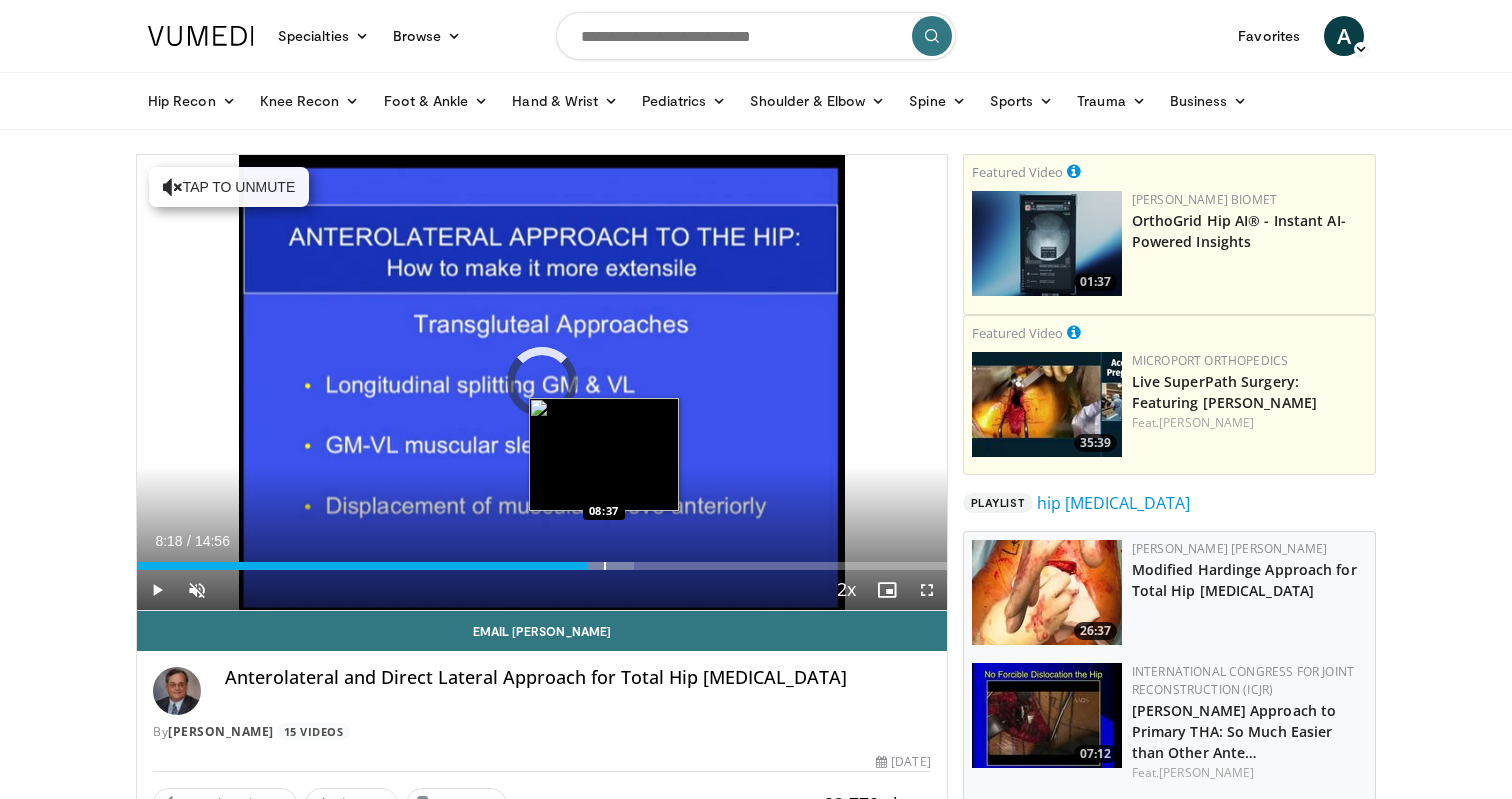 click at bounding box center [605, 566] 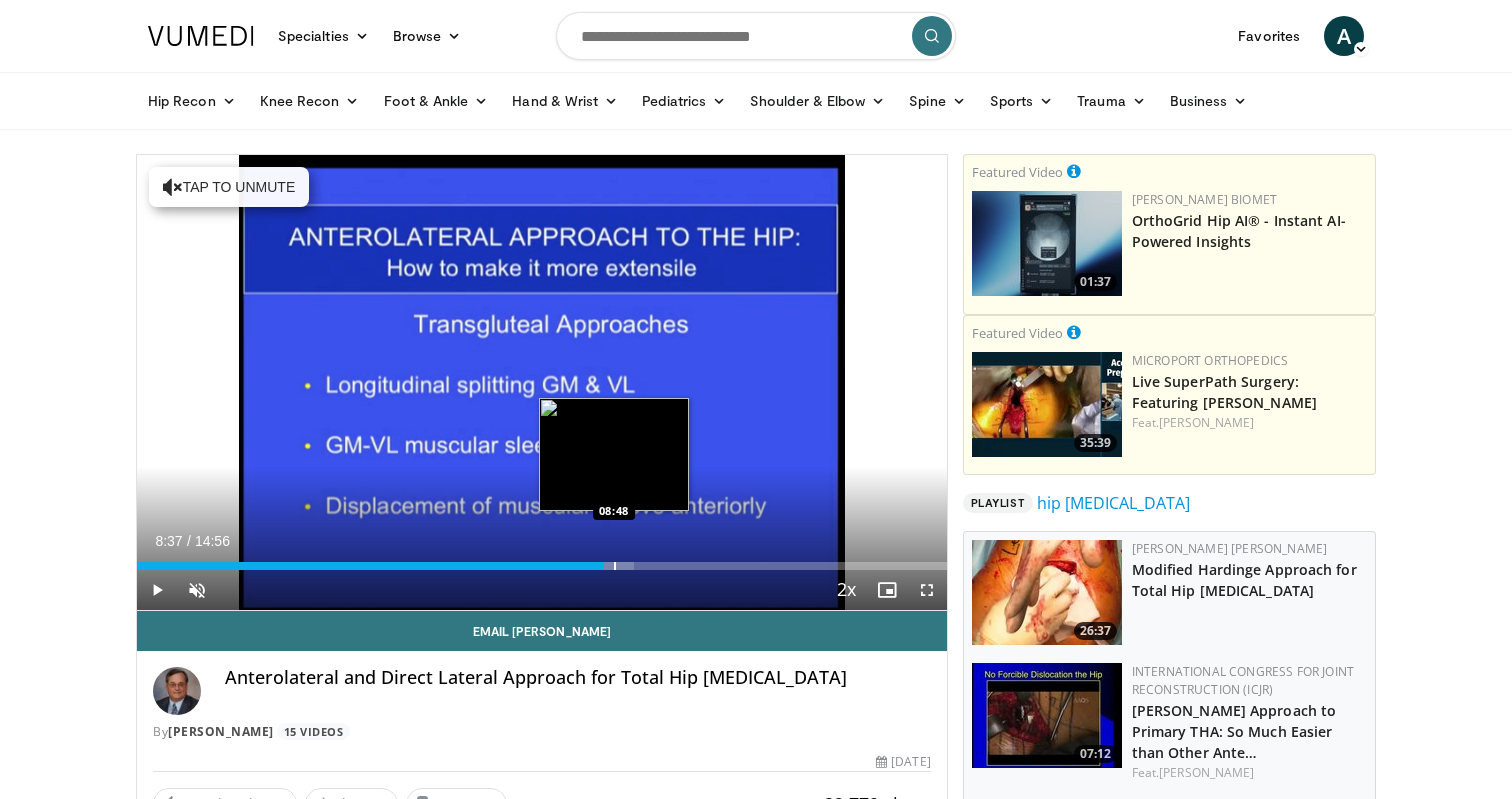 click at bounding box center (615, 566) 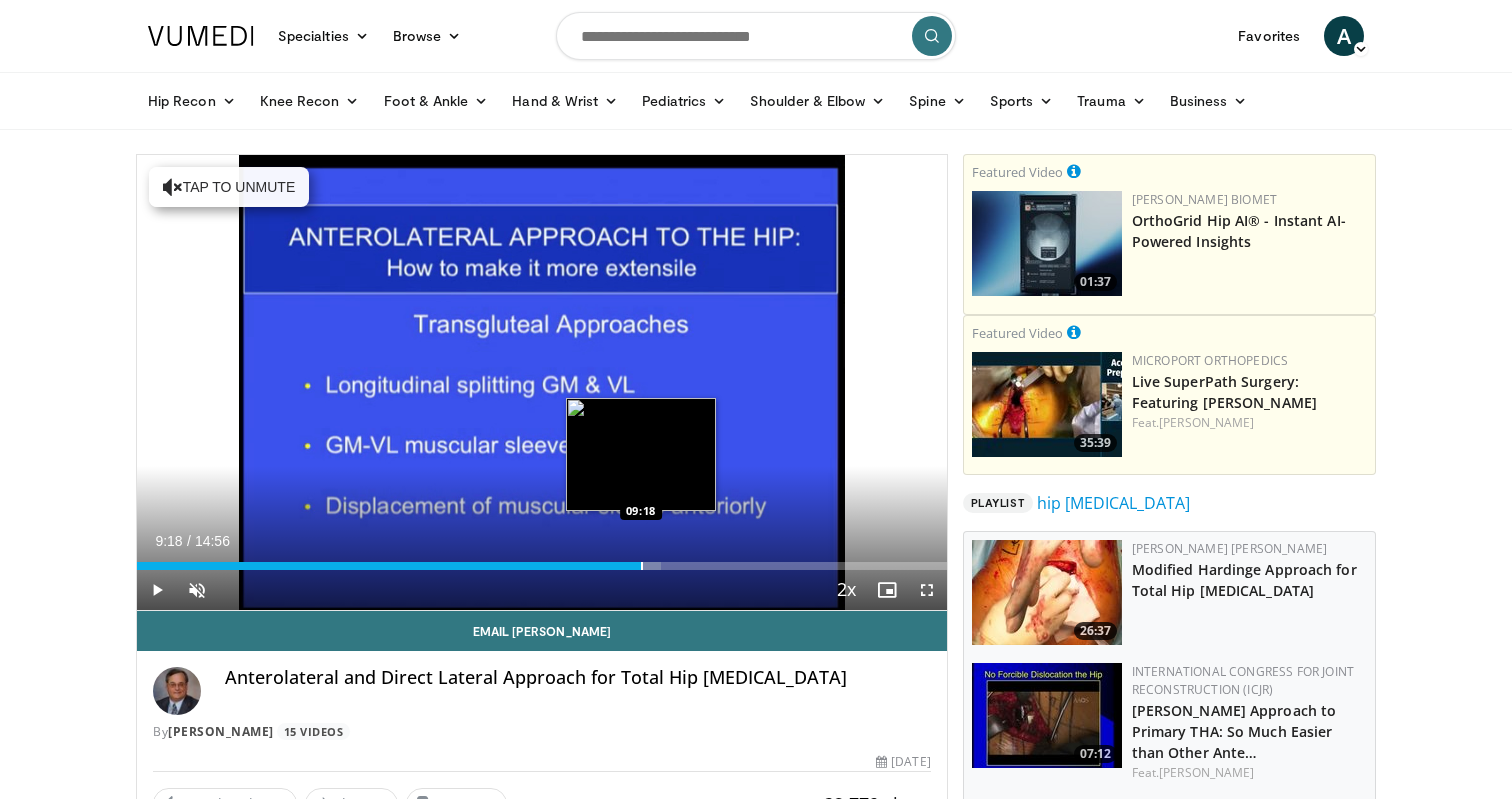 click at bounding box center [642, 566] 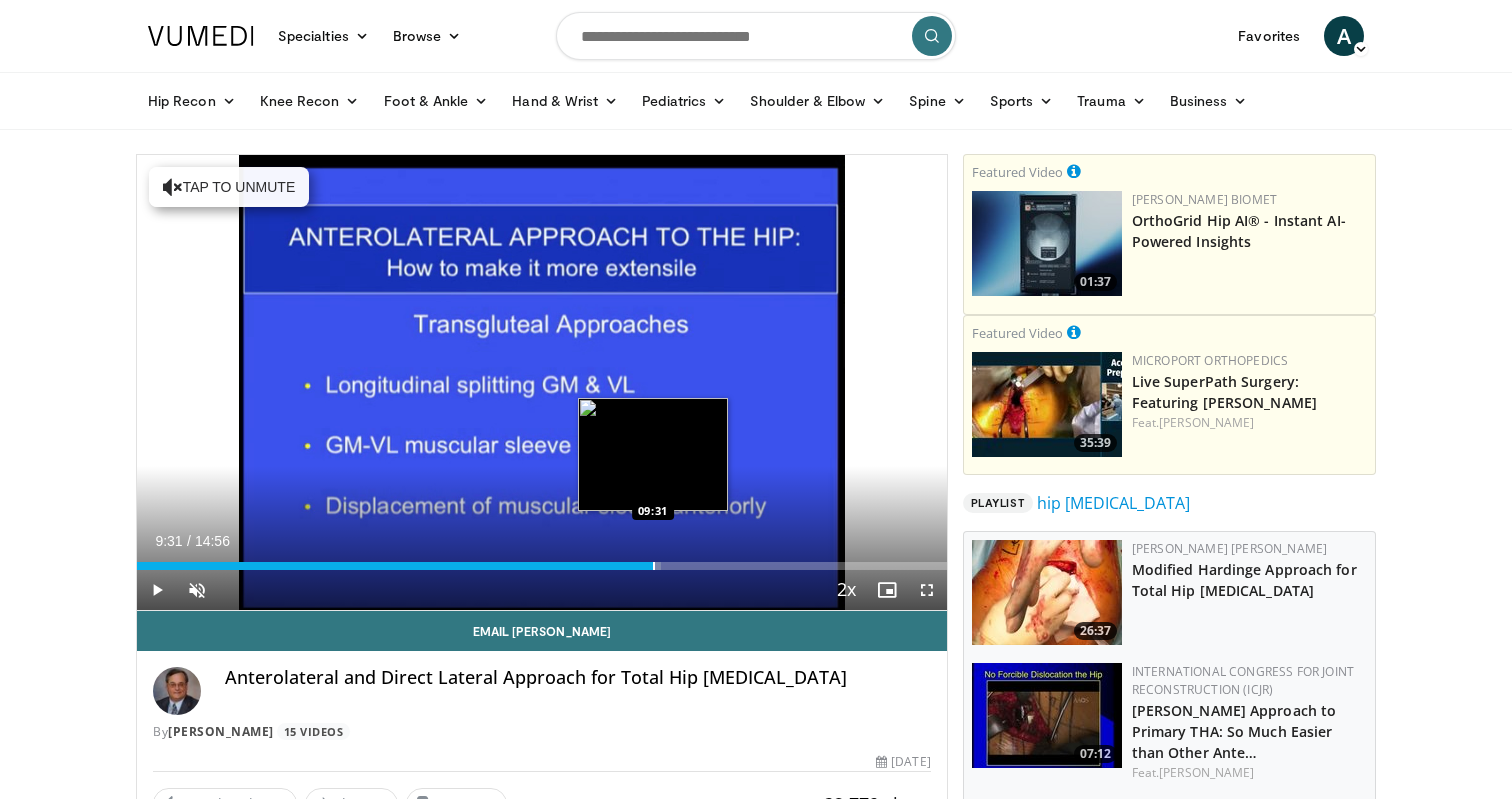 click at bounding box center [654, 566] 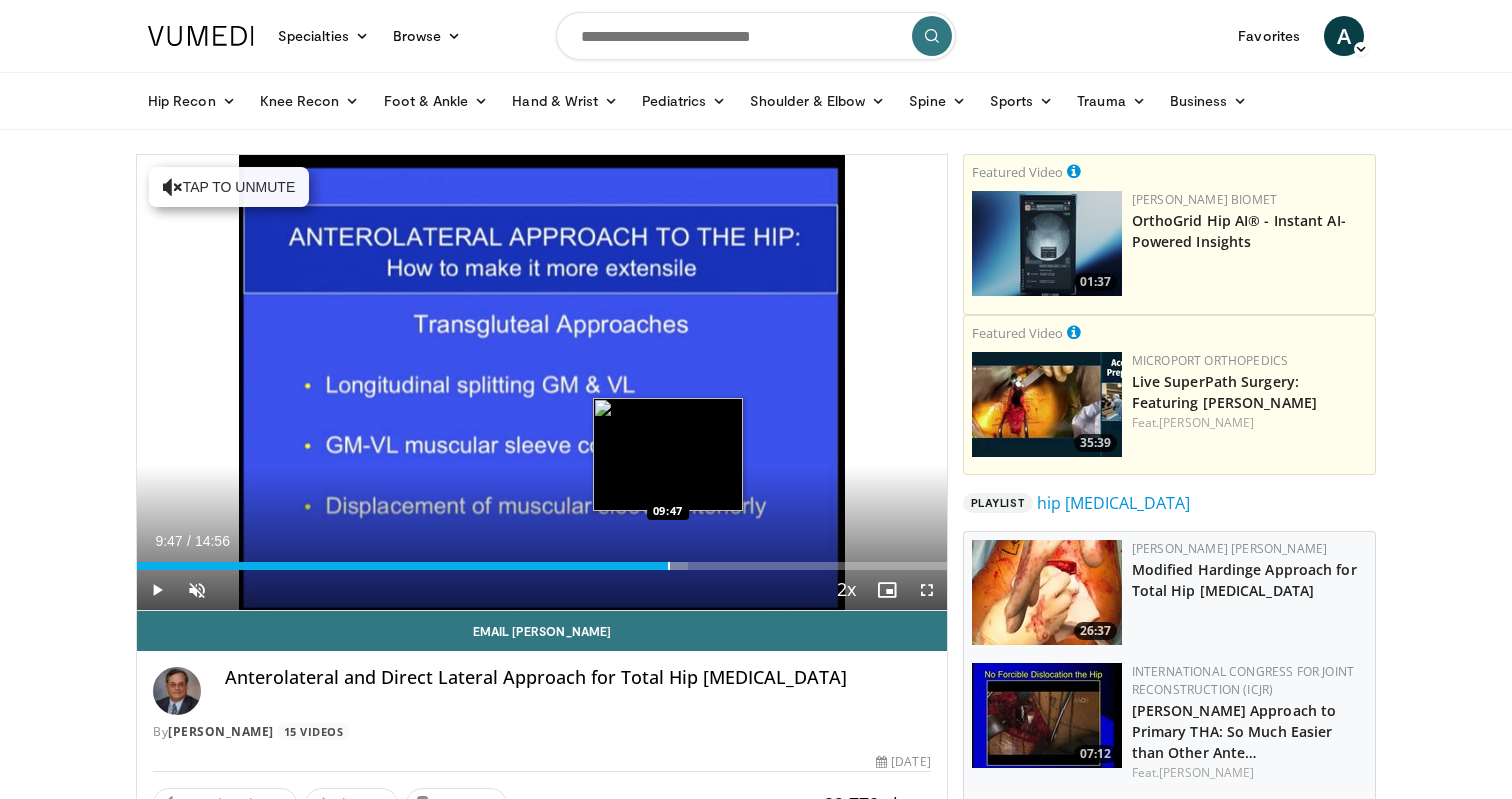 click at bounding box center [669, 566] 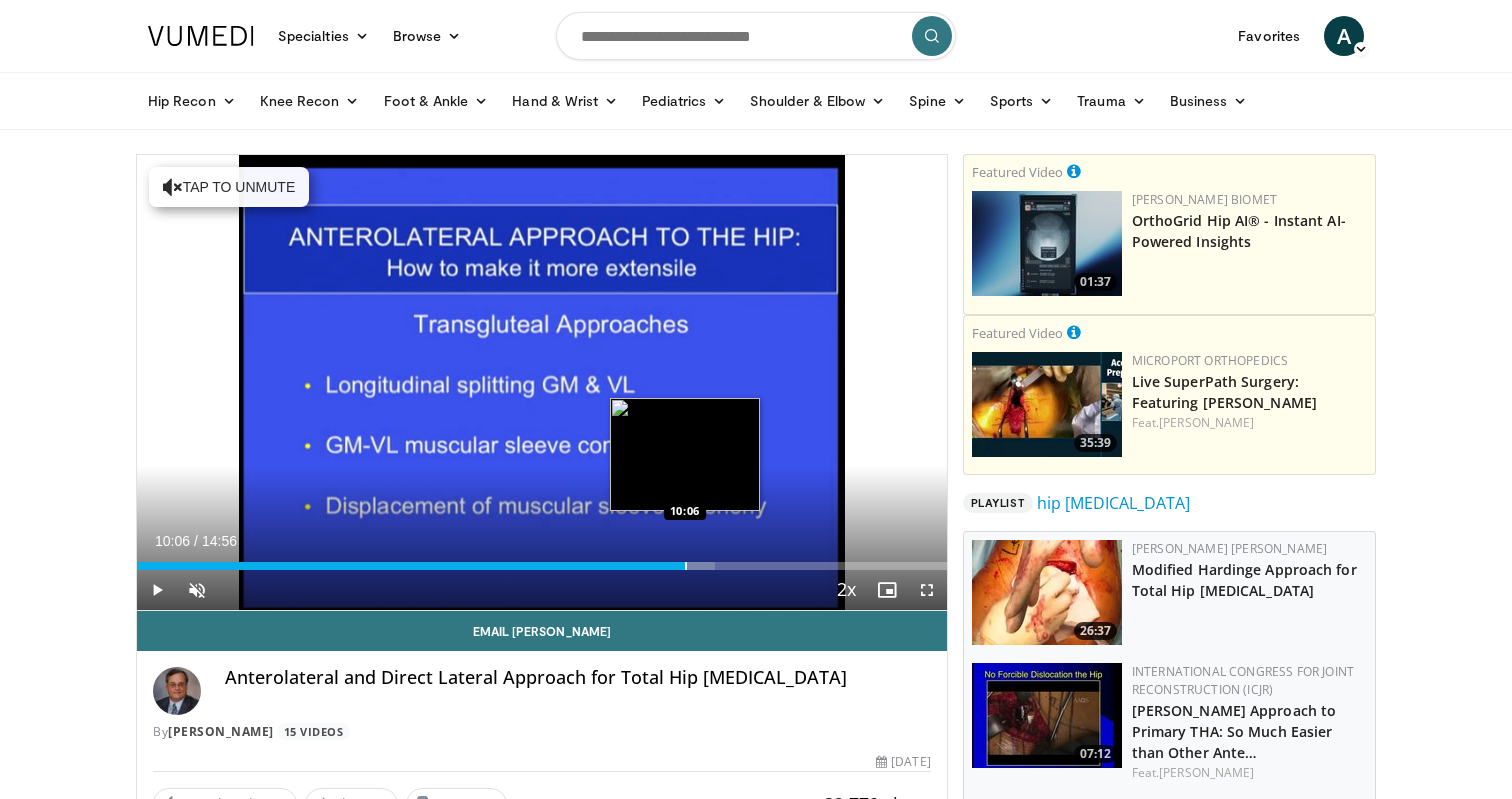 click at bounding box center (686, 566) 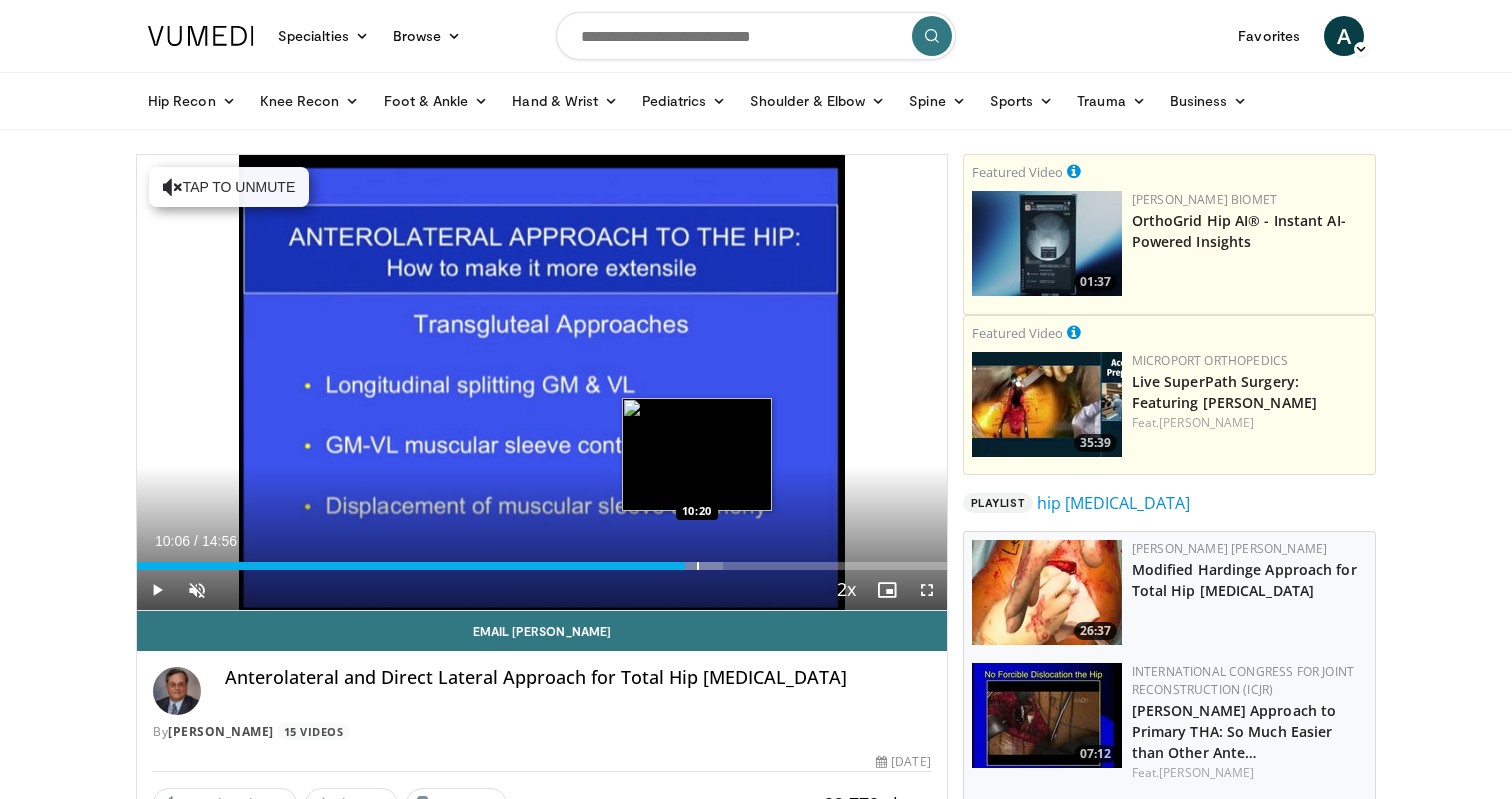 click at bounding box center (698, 566) 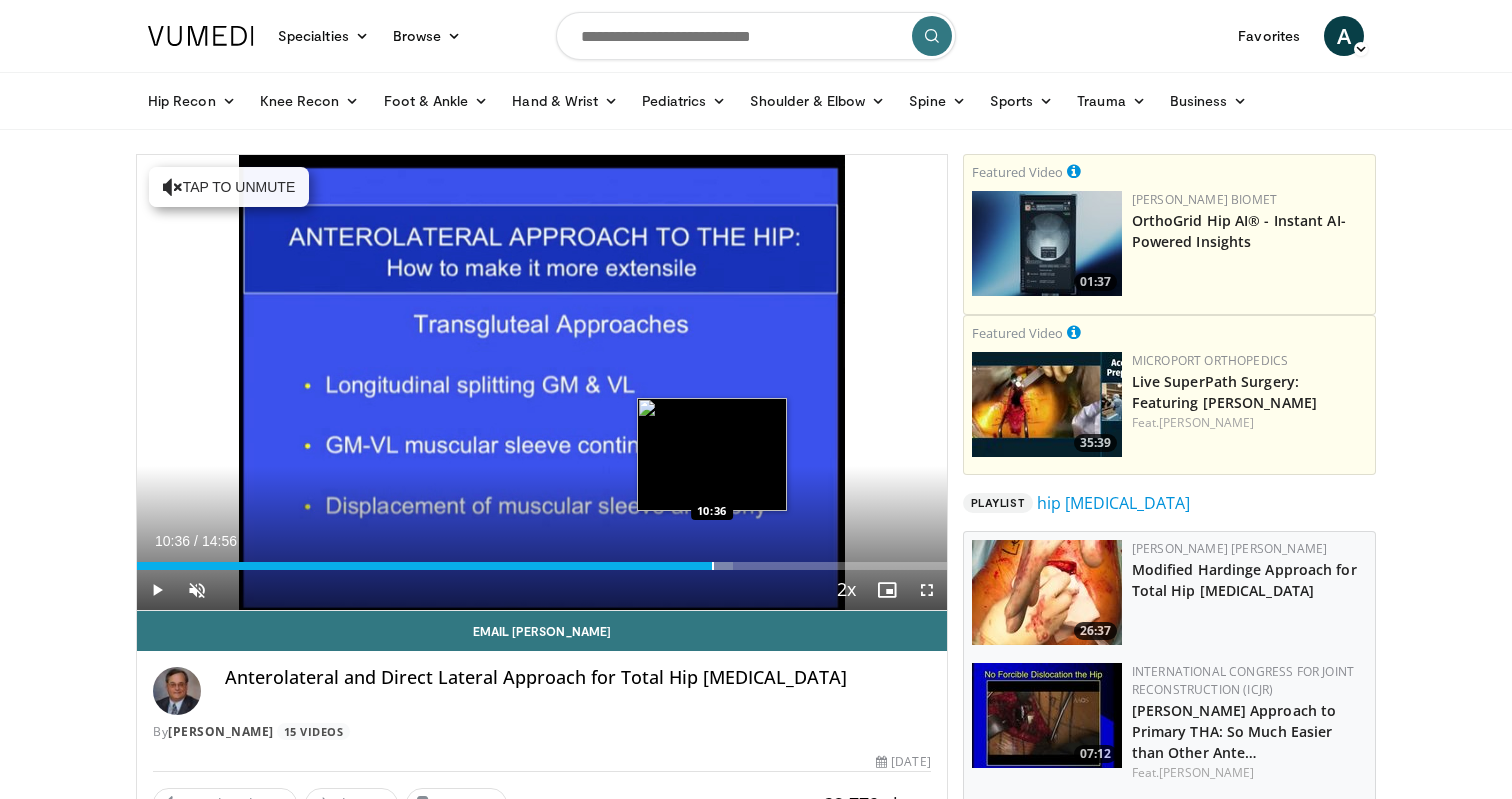 click at bounding box center (713, 566) 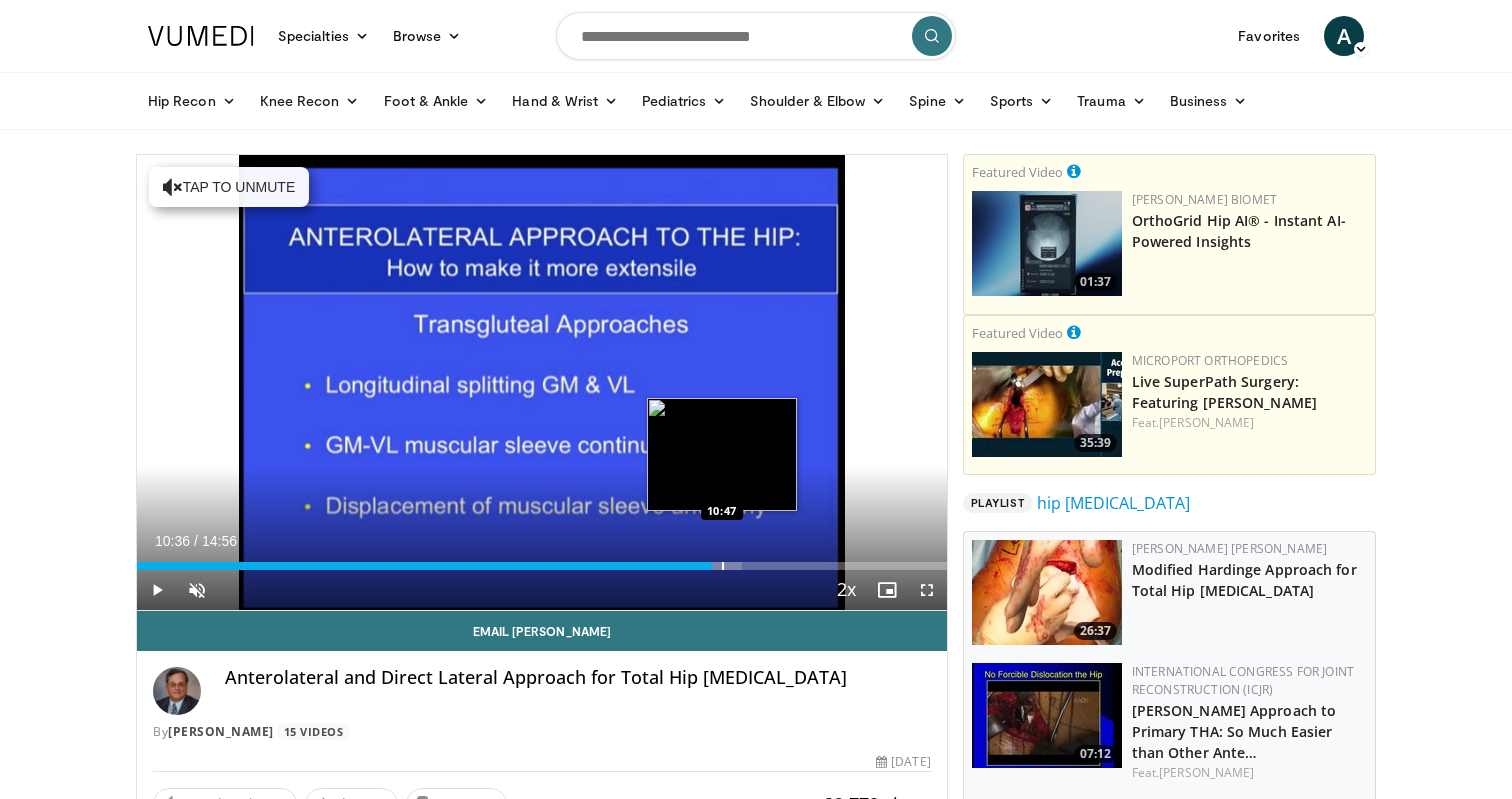 click at bounding box center [723, 566] 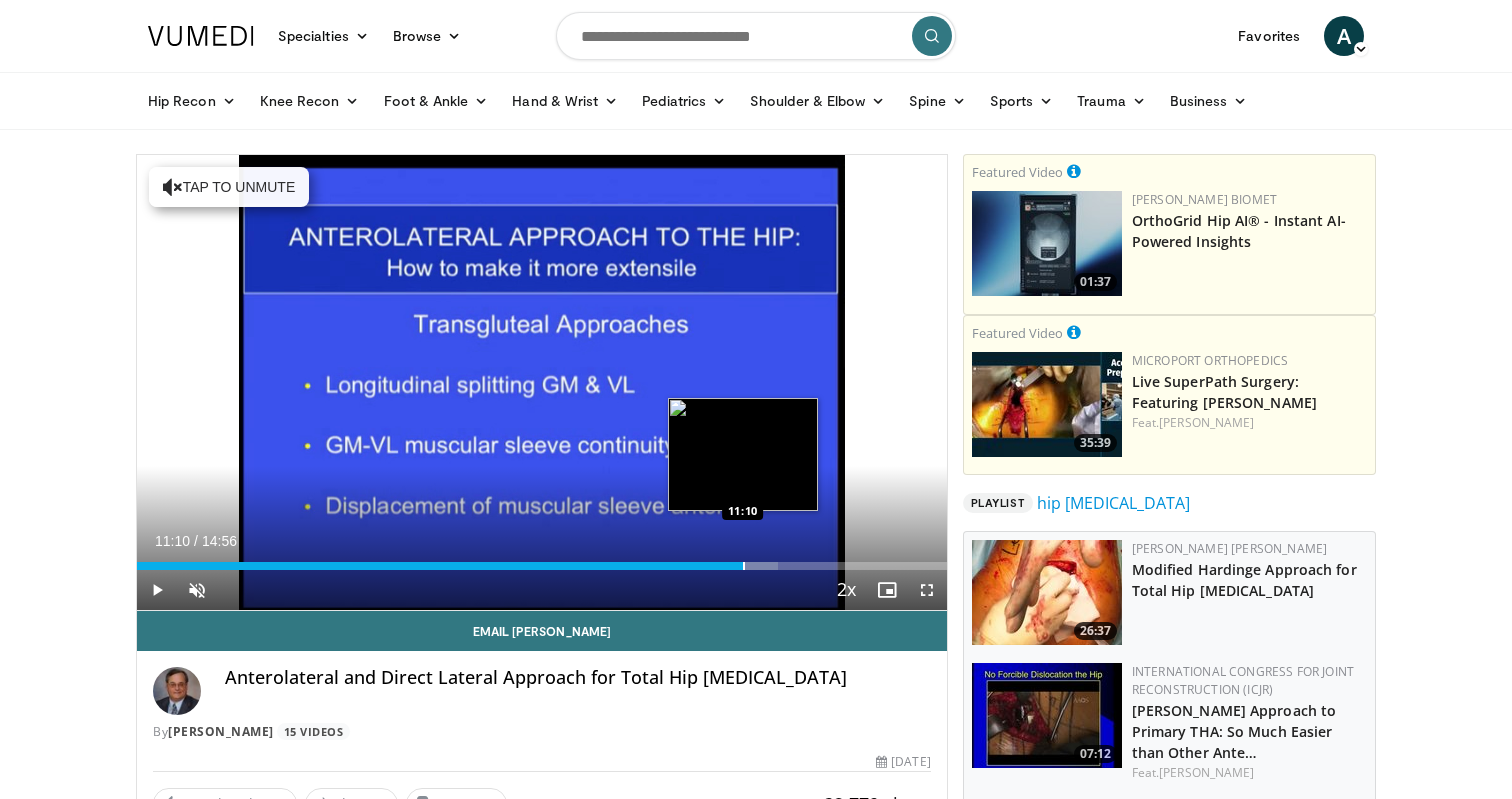 click at bounding box center [744, 566] 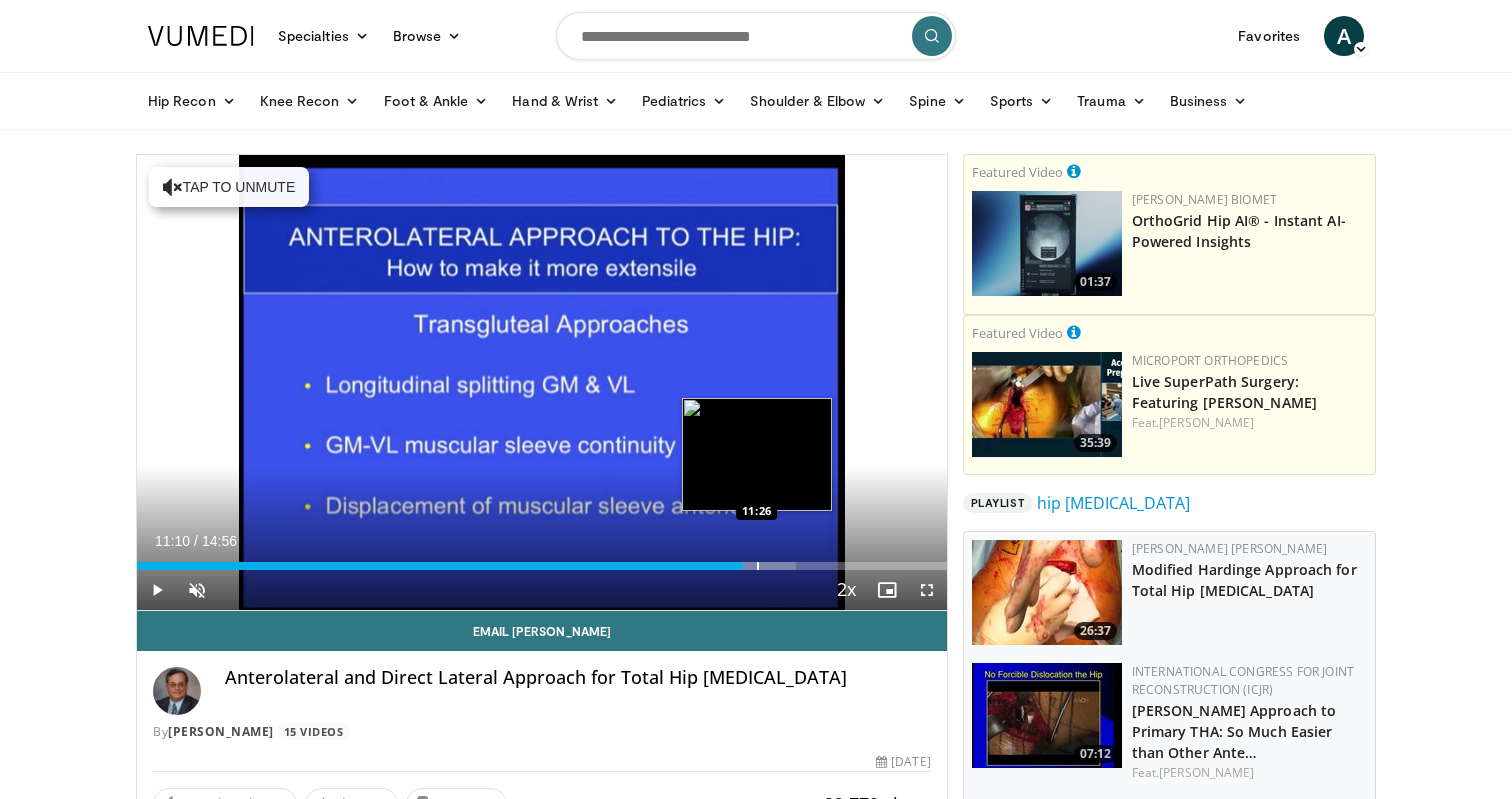 click at bounding box center [758, 566] 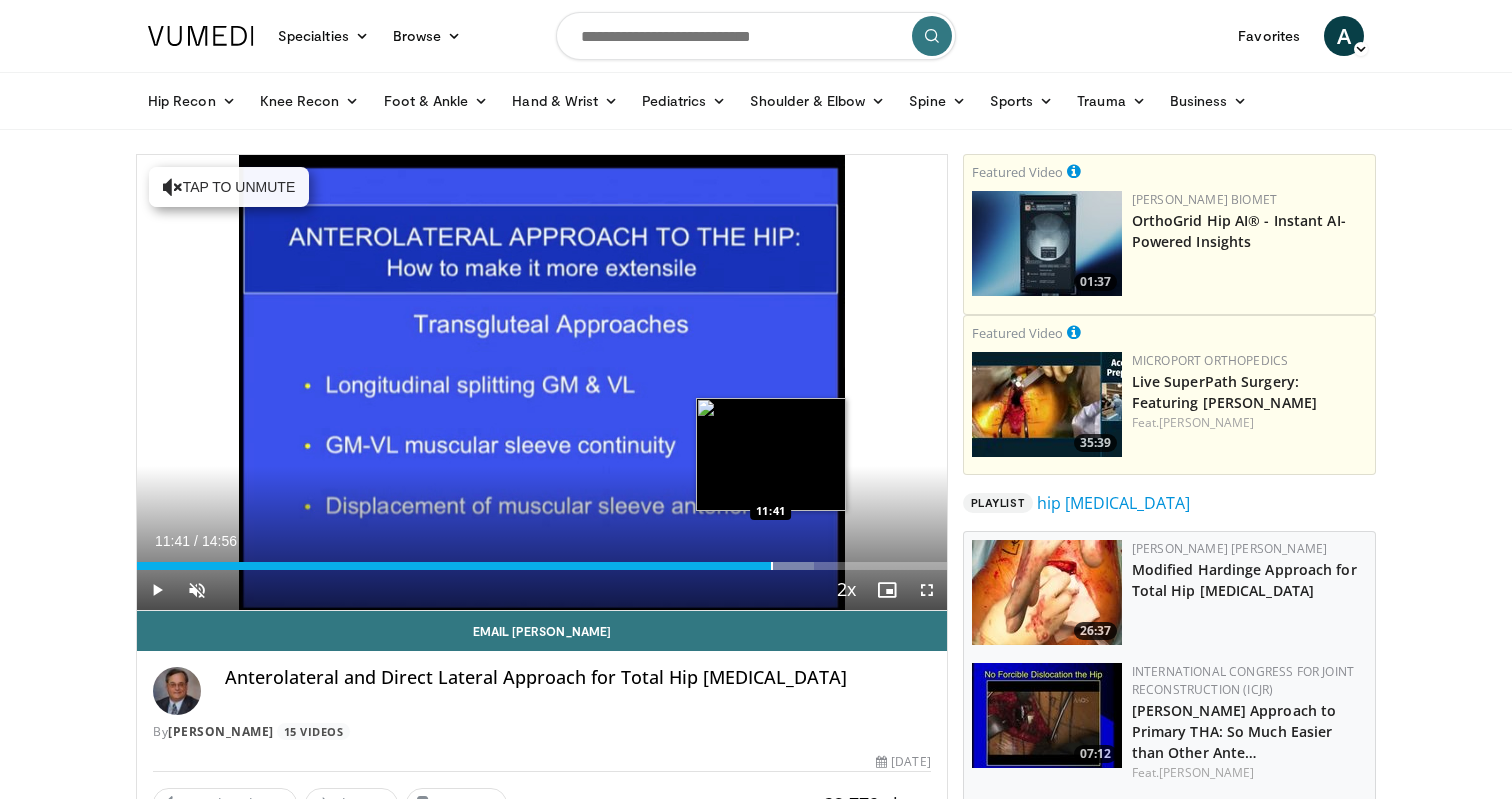 click at bounding box center [772, 566] 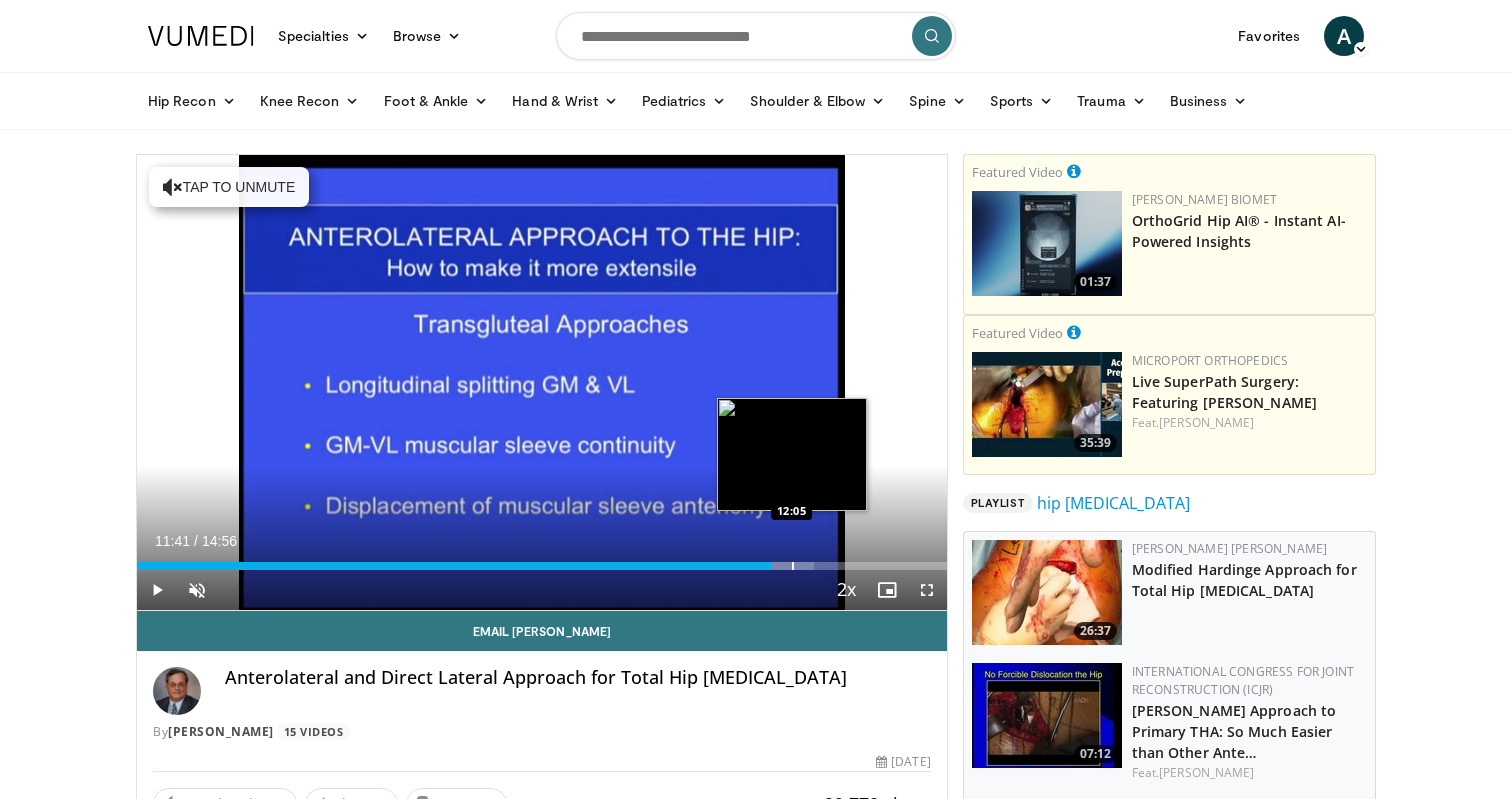 click at bounding box center (793, 566) 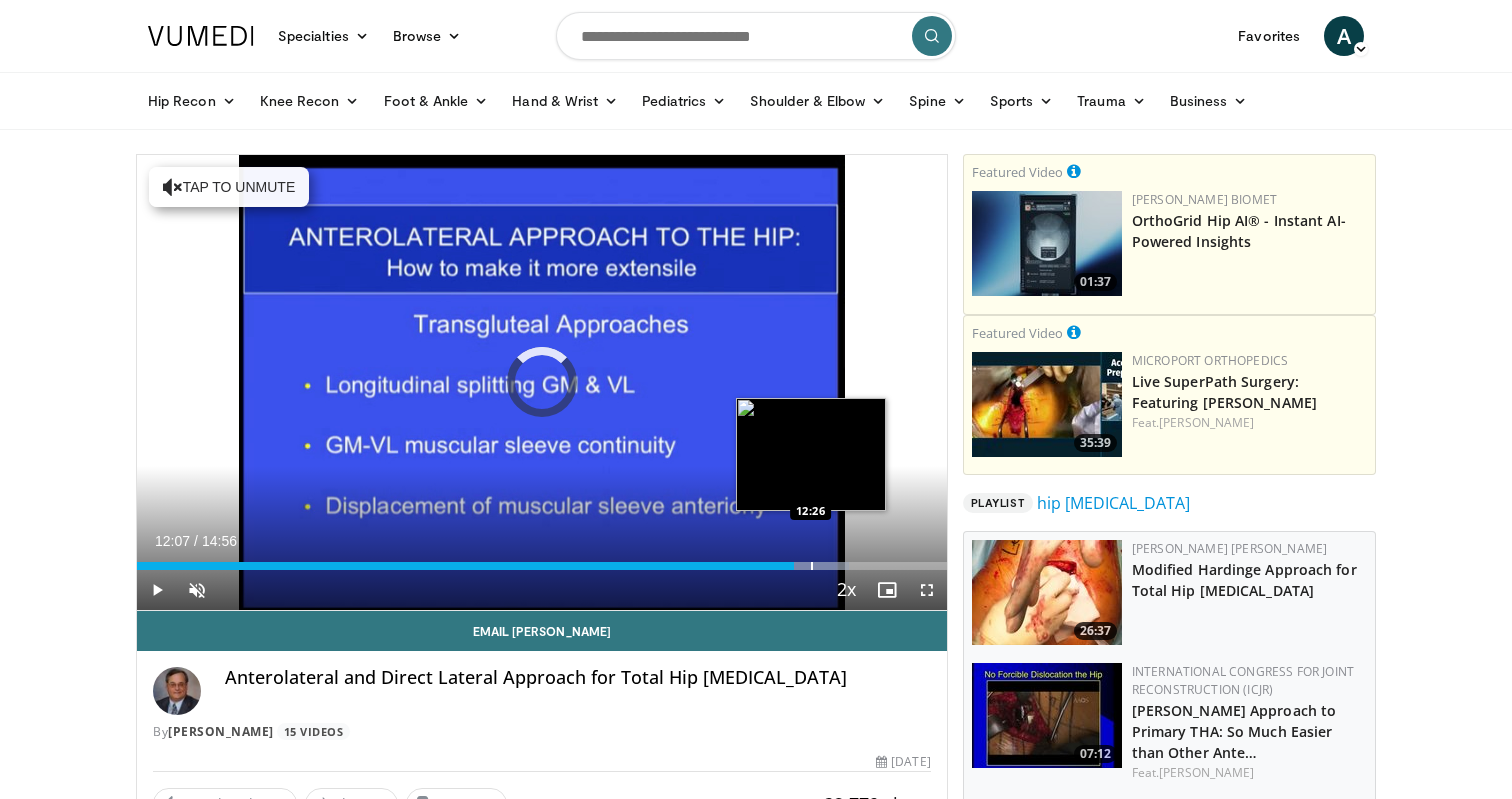 click at bounding box center [812, 566] 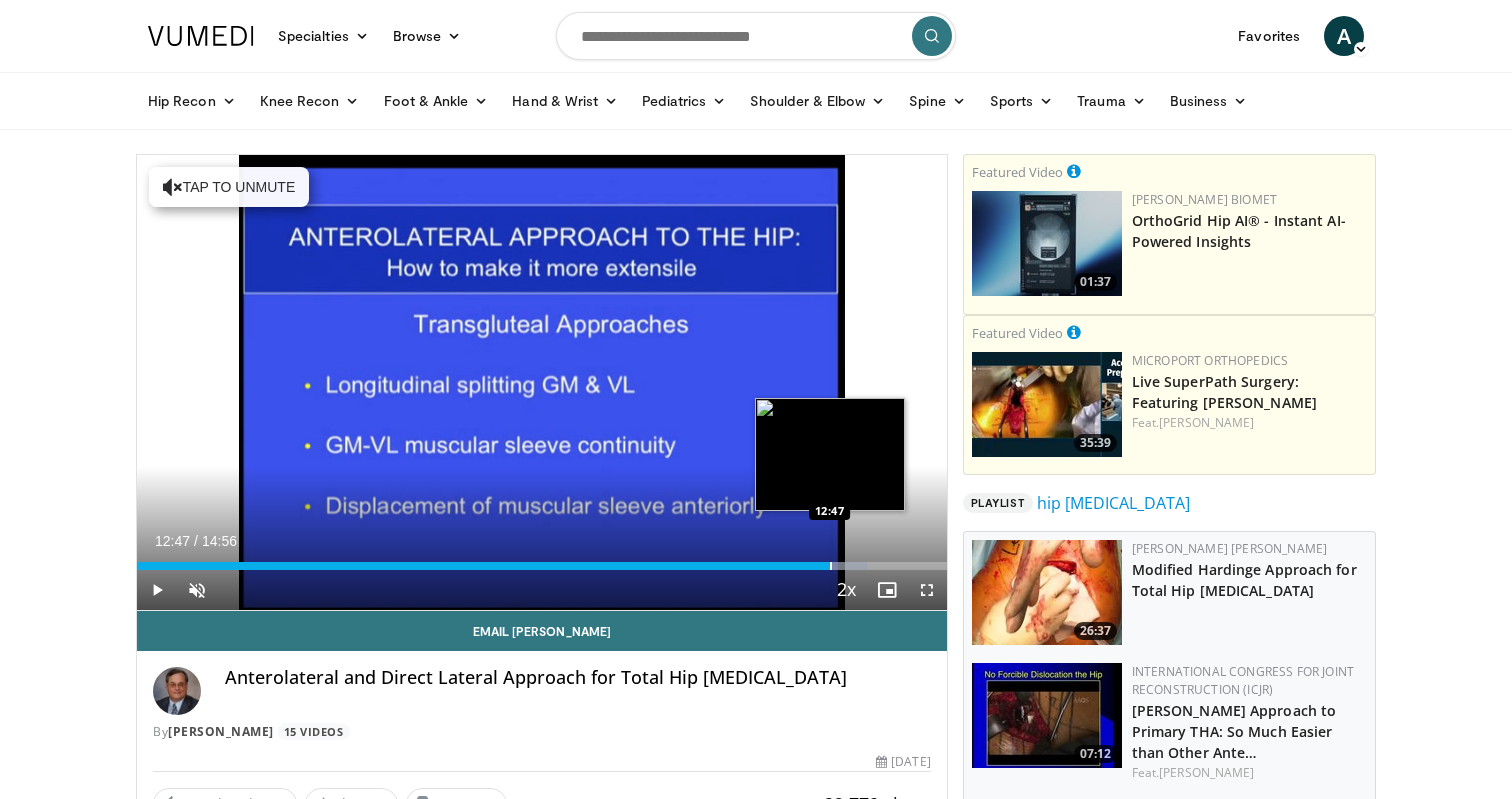 click at bounding box center (831, 566) 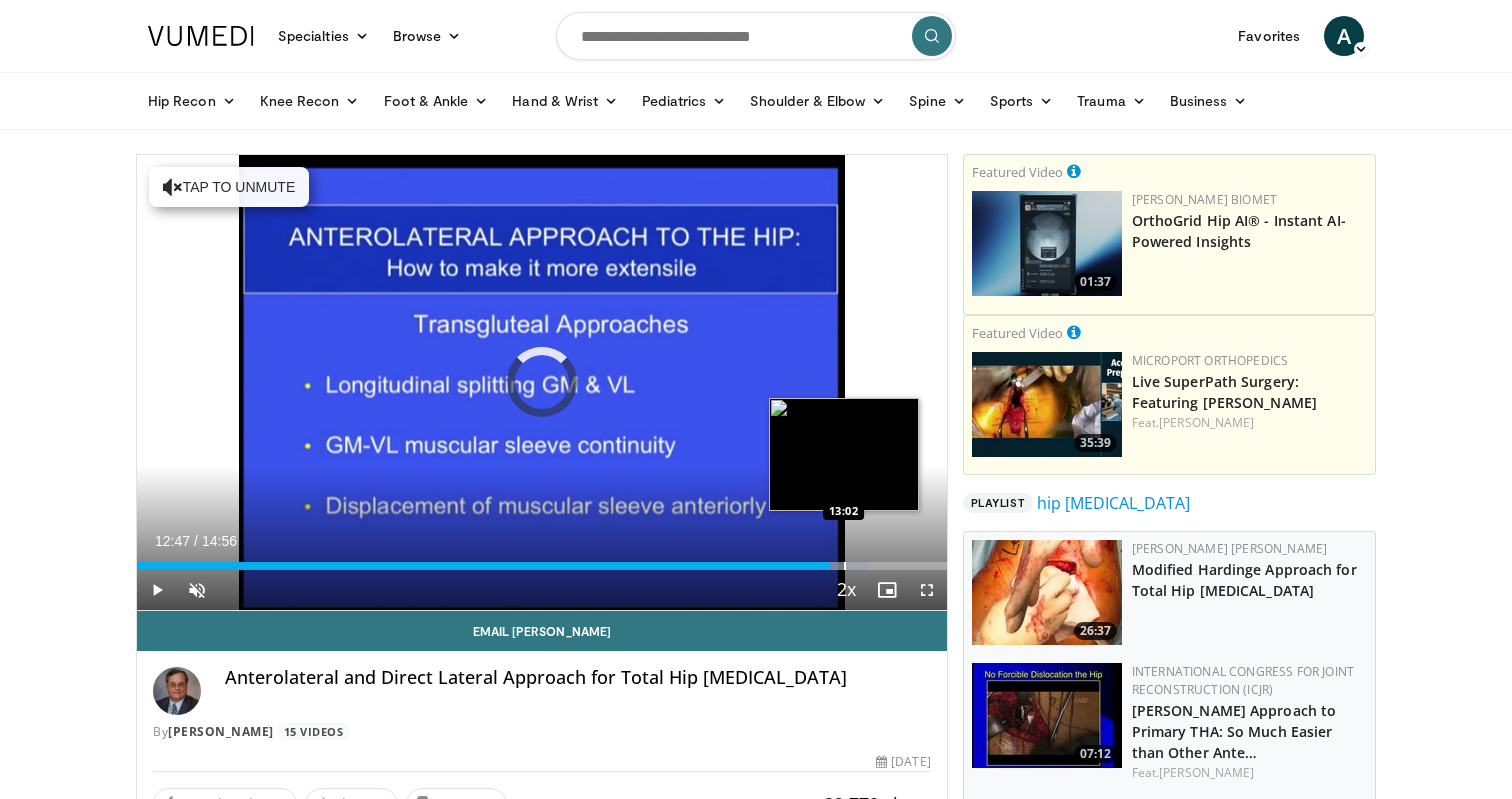 click at bounding box center (845, 566) 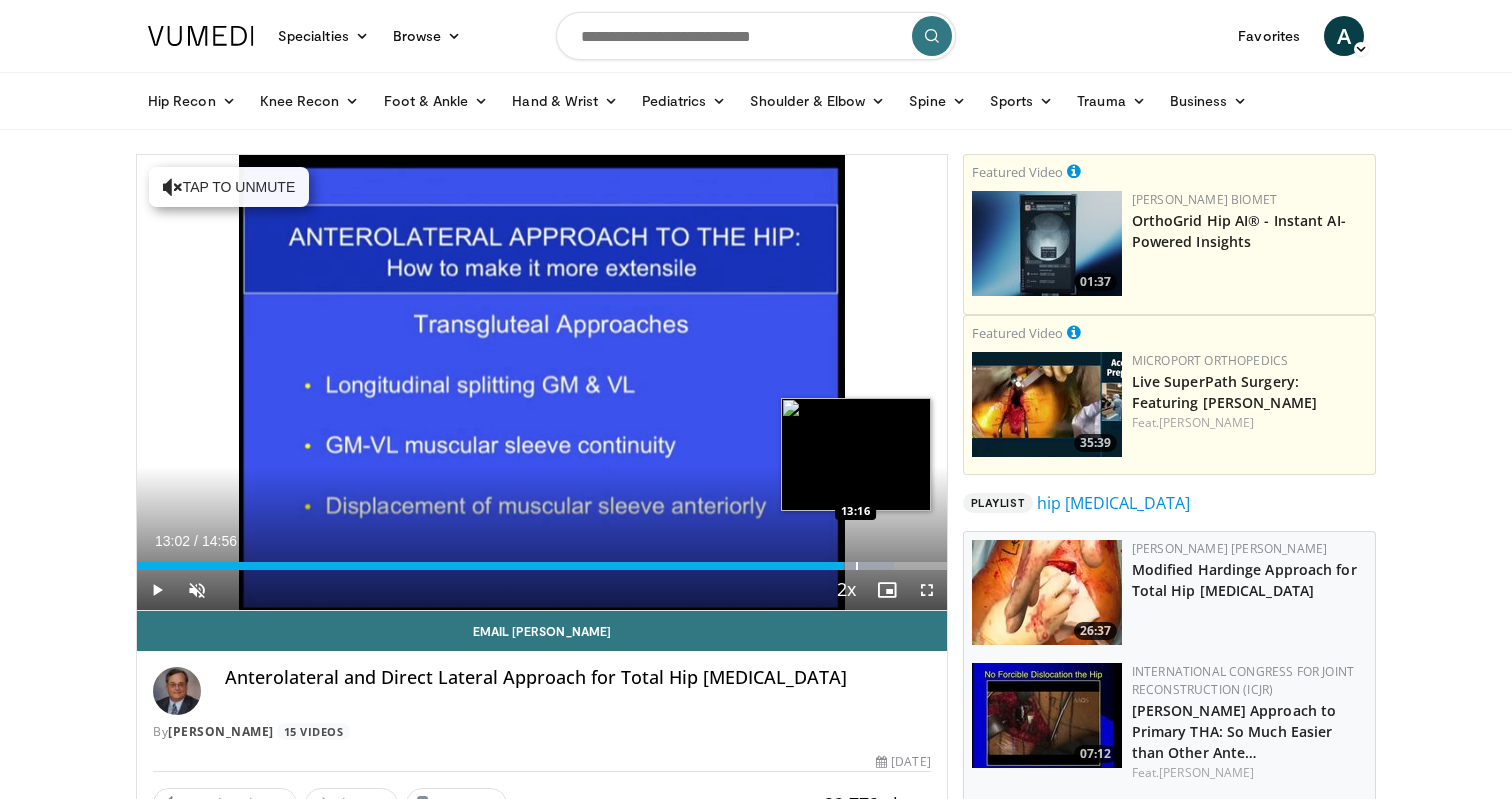 click at bounding box center (857, 566) 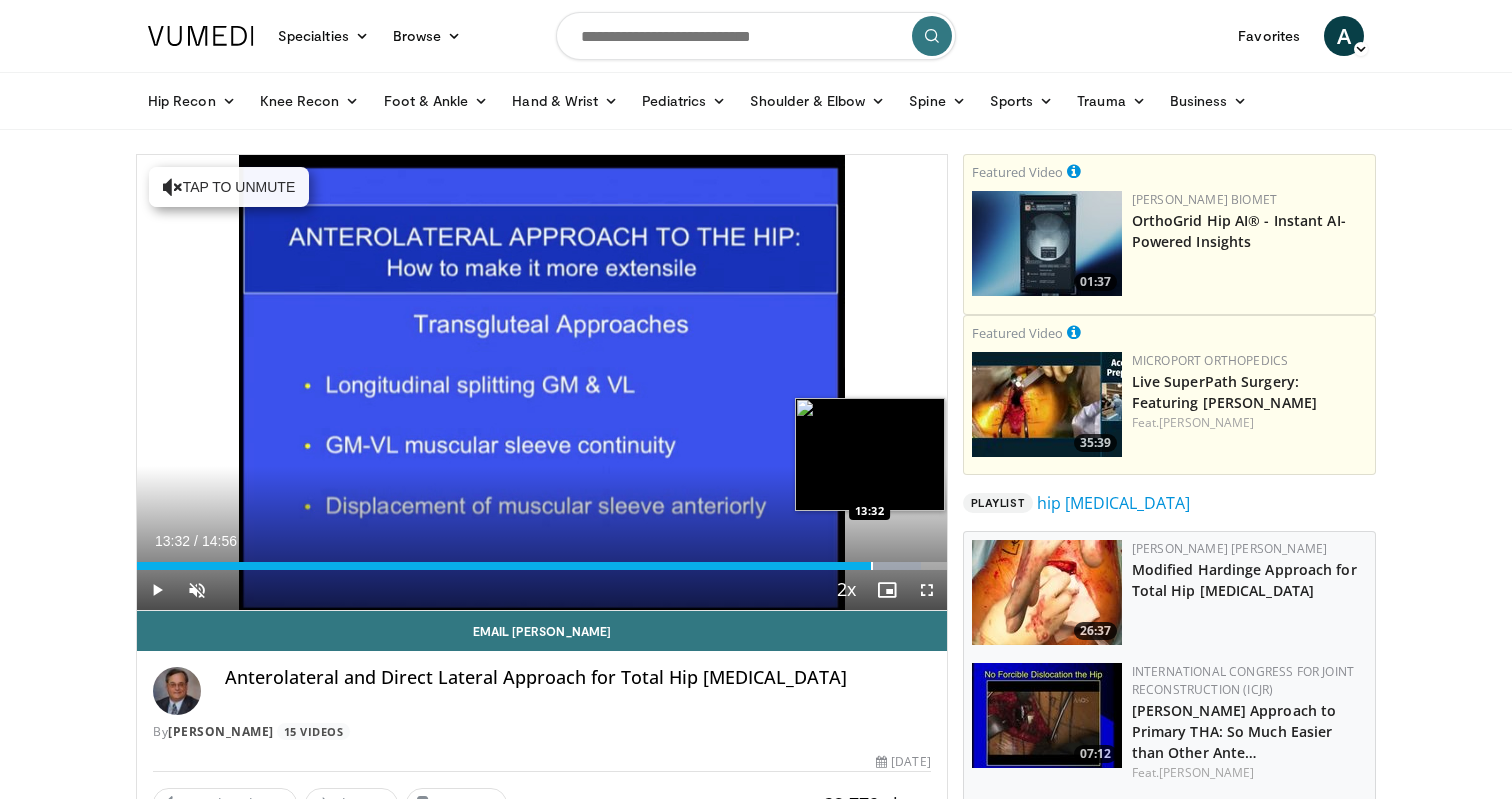 click at bounding box center (872, 566) 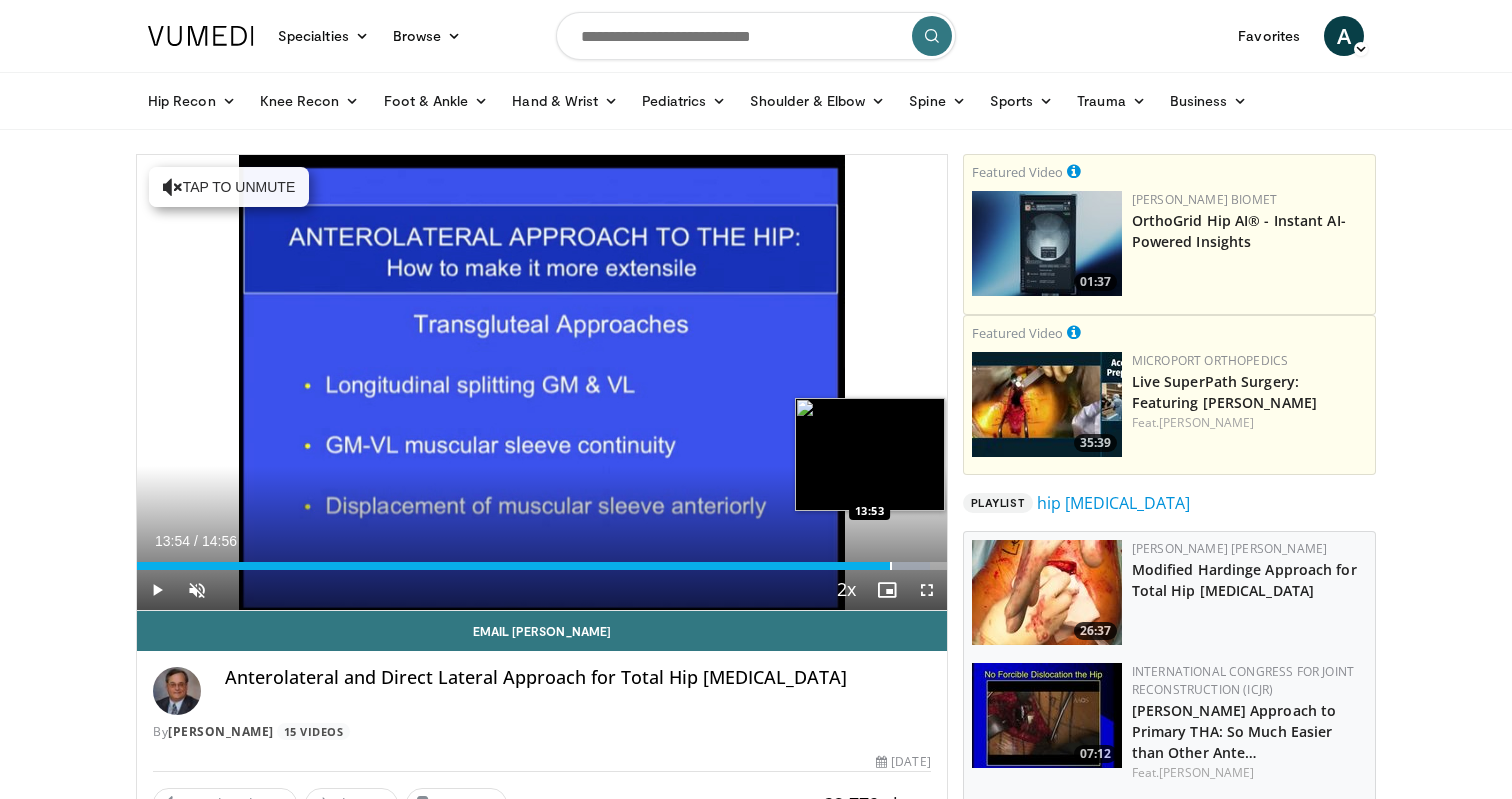 click at bounding box center (891, 566) 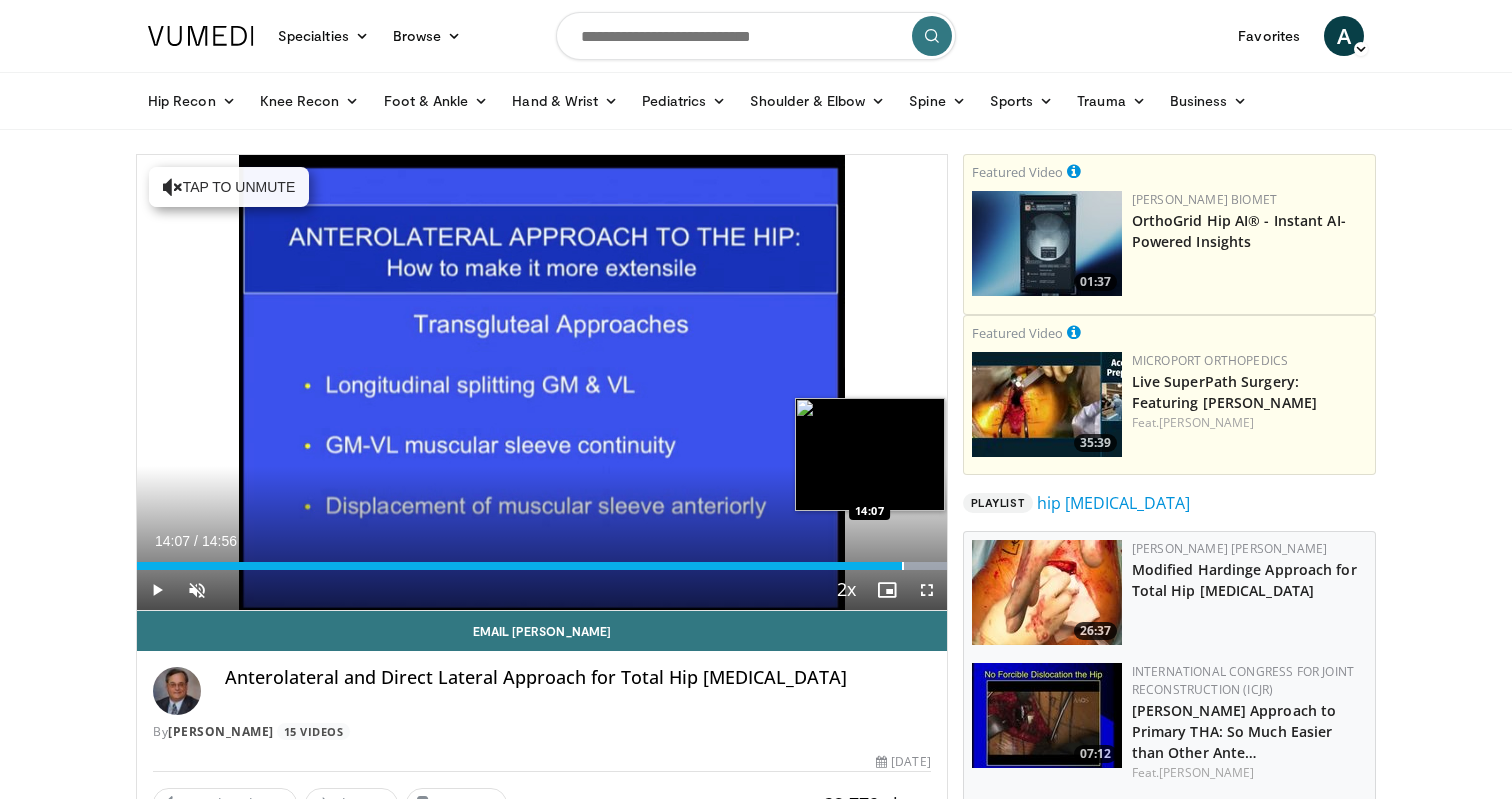 click at bounding box center (903, 566) 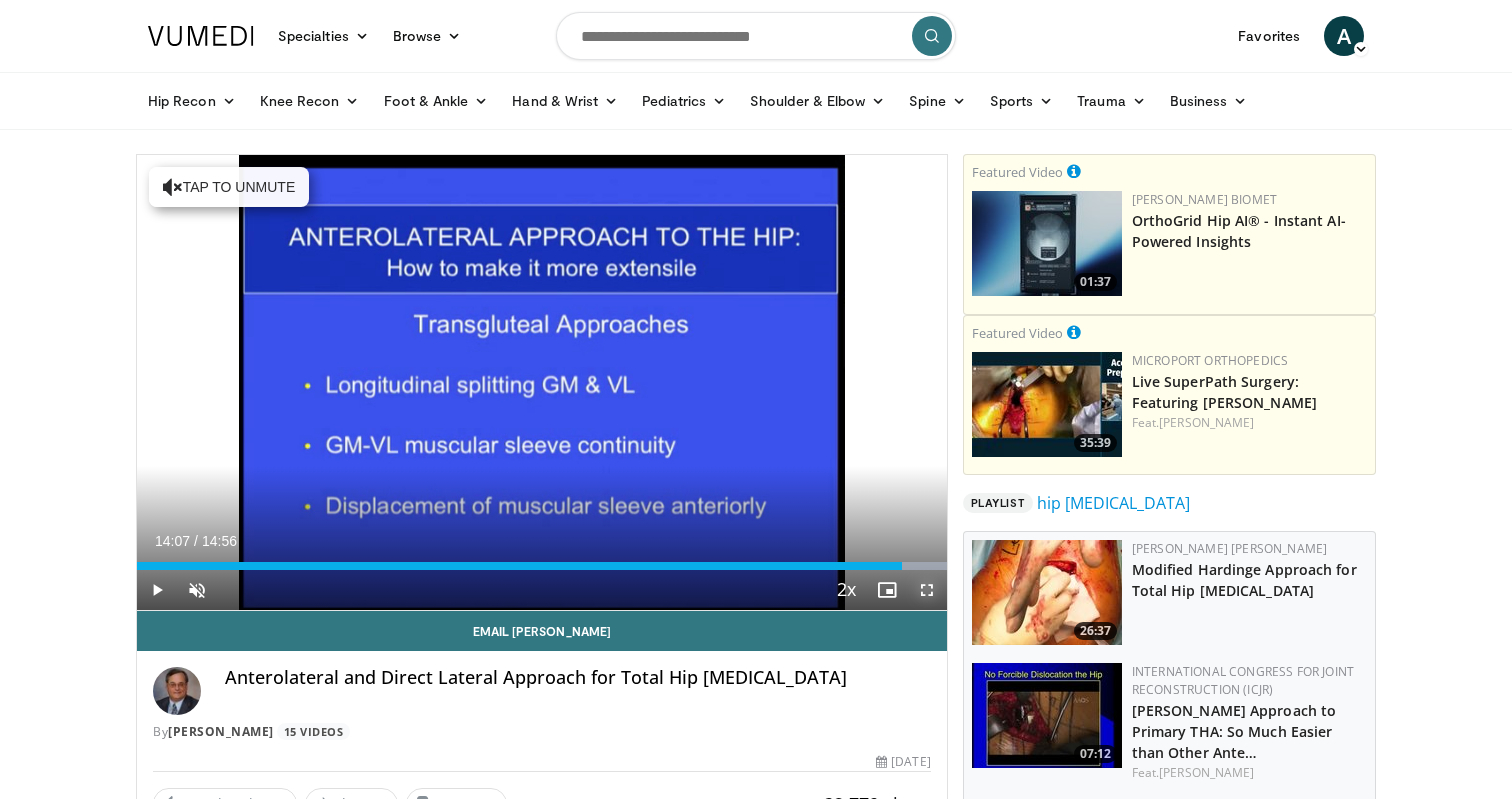 click at bounding box center (927, 590) 